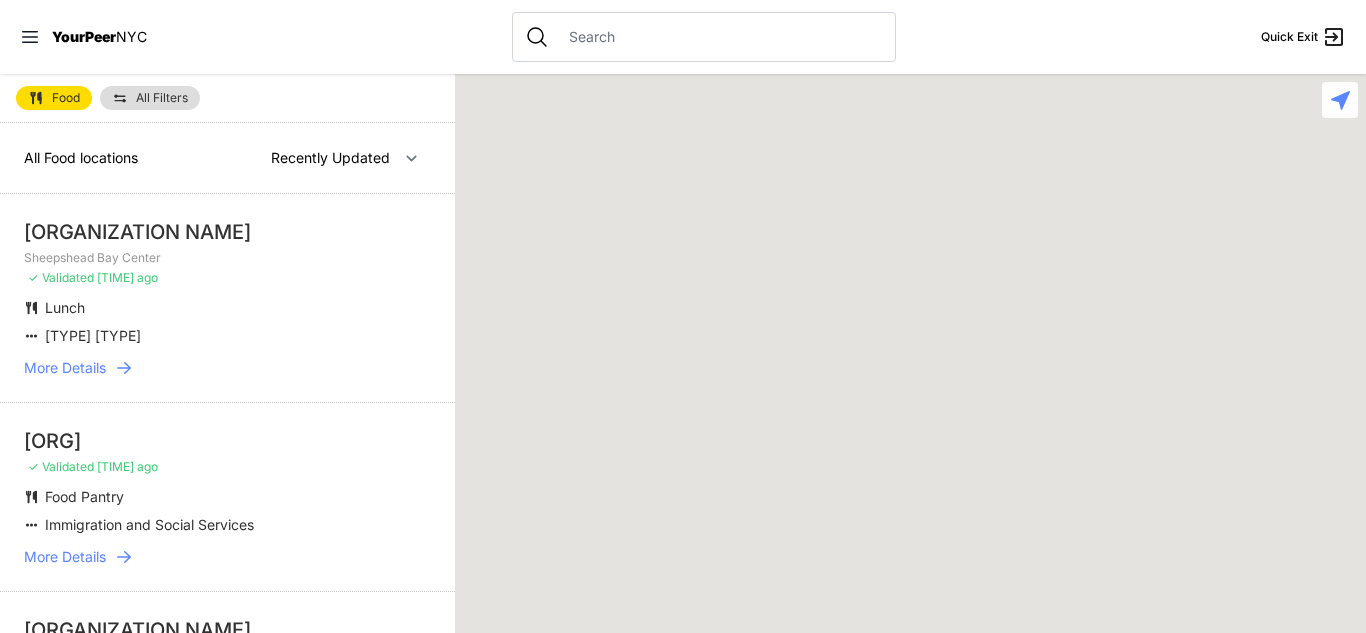 scroll, scrollTop: 0, scrollLeft: 0, axis: both 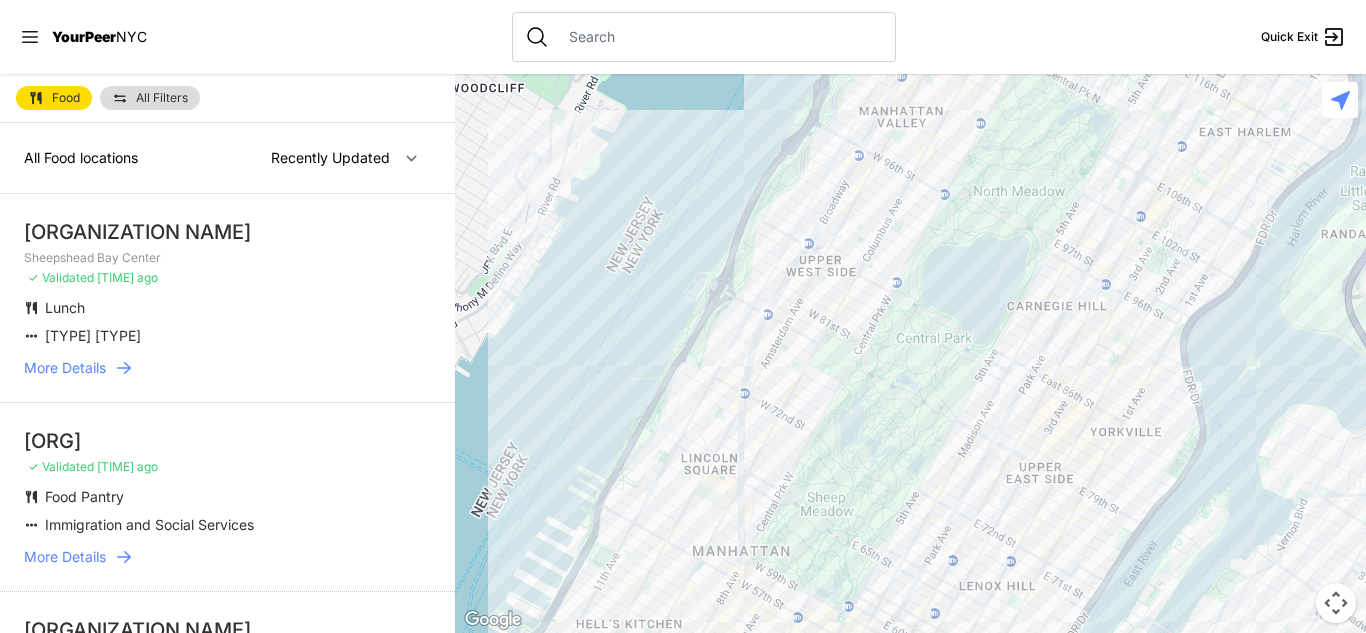 click on "All Filters" at bounding box center (162, 98) 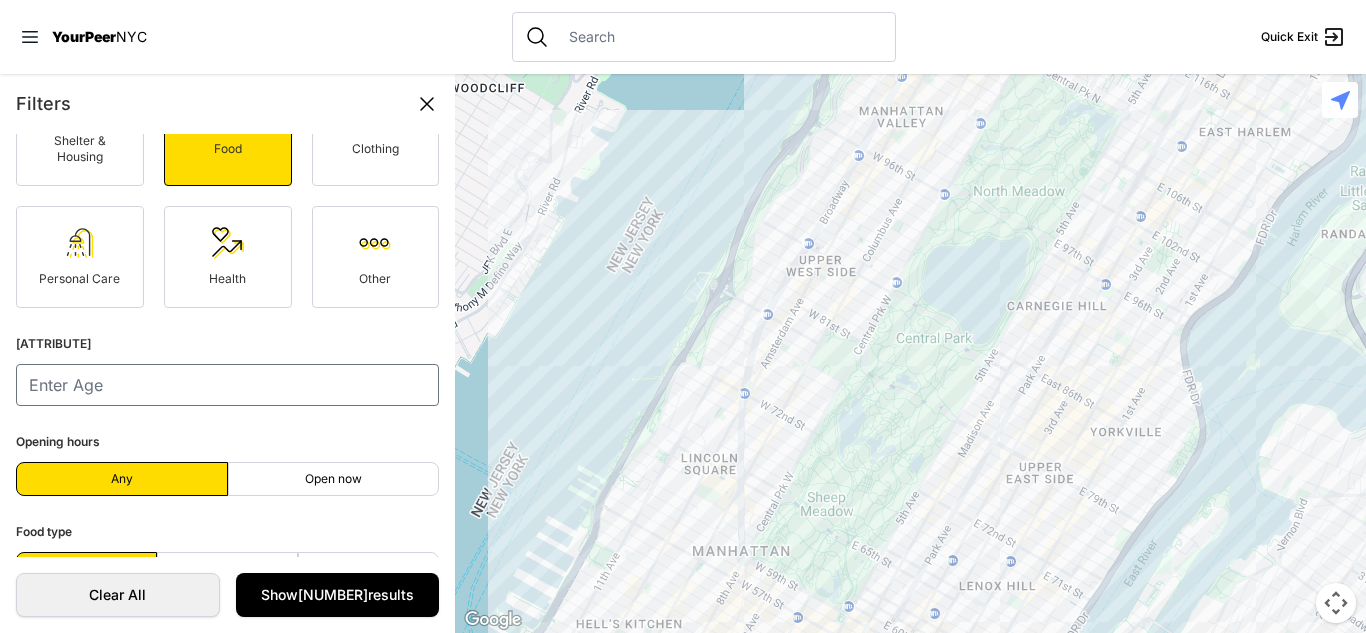 scroll, scrollTop: 167, scrollLeft: 0, axis: vertical 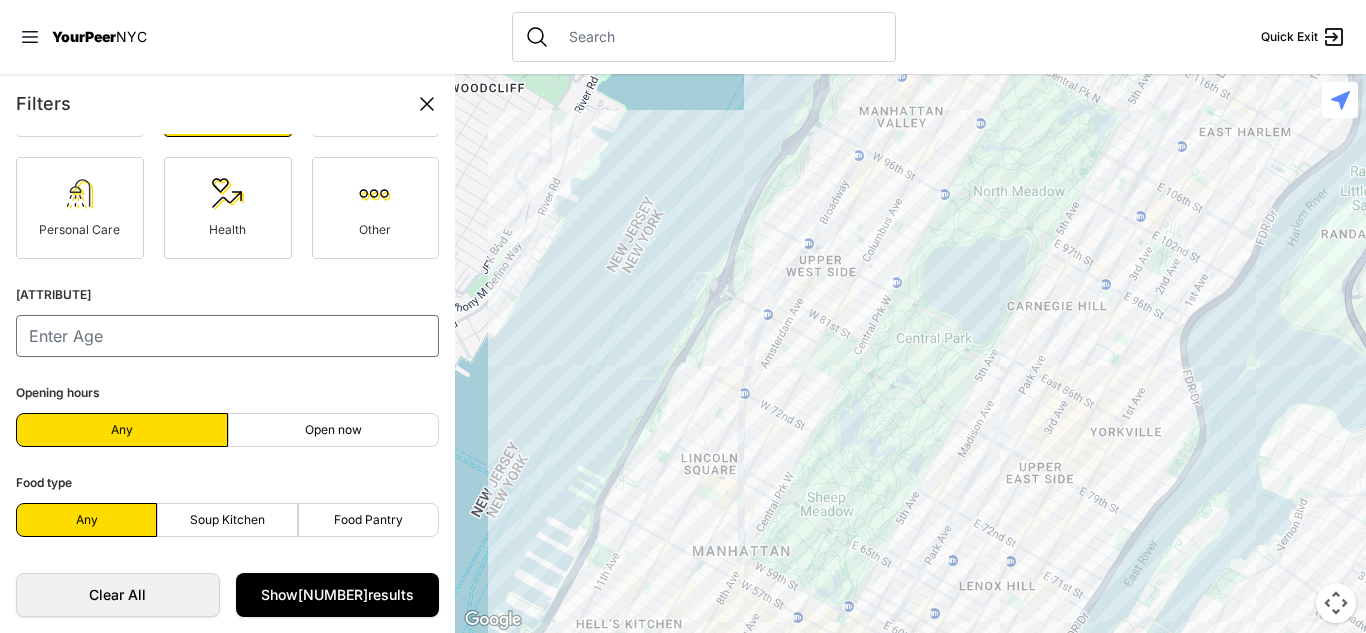 click on "Food Pantry" at bounding box center [368, 520] 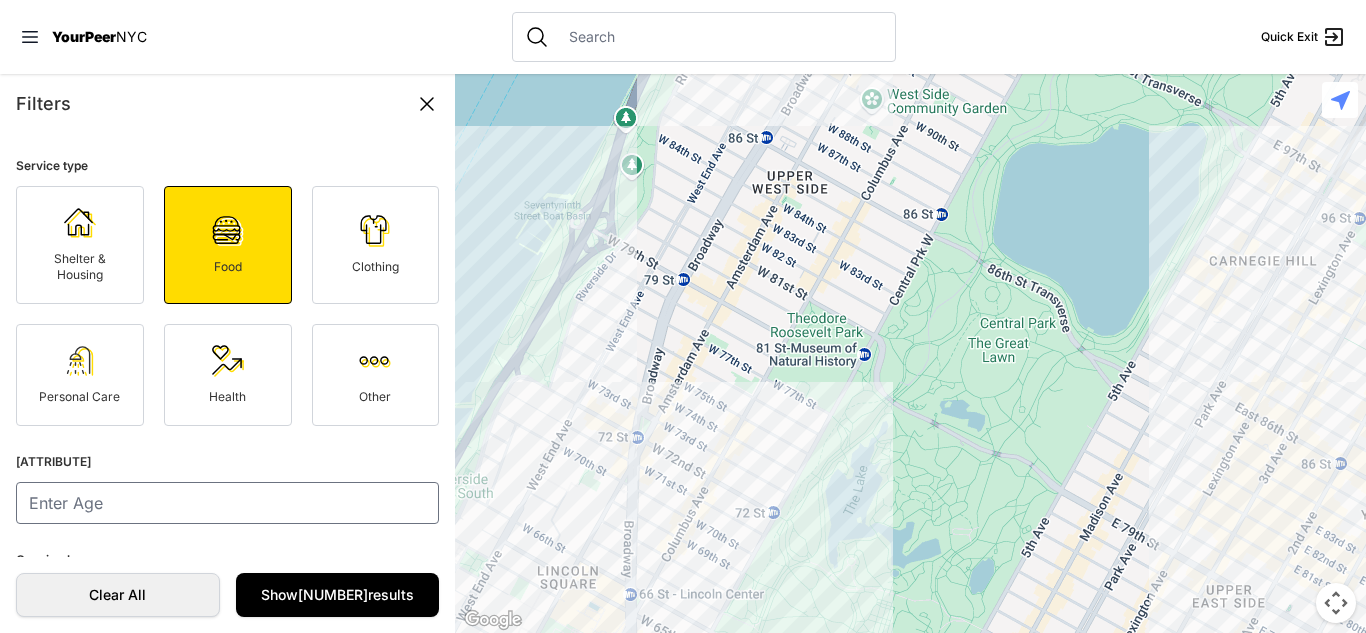 scroll, scrollTop: 167, scrollLeft: 0, axis: vertical 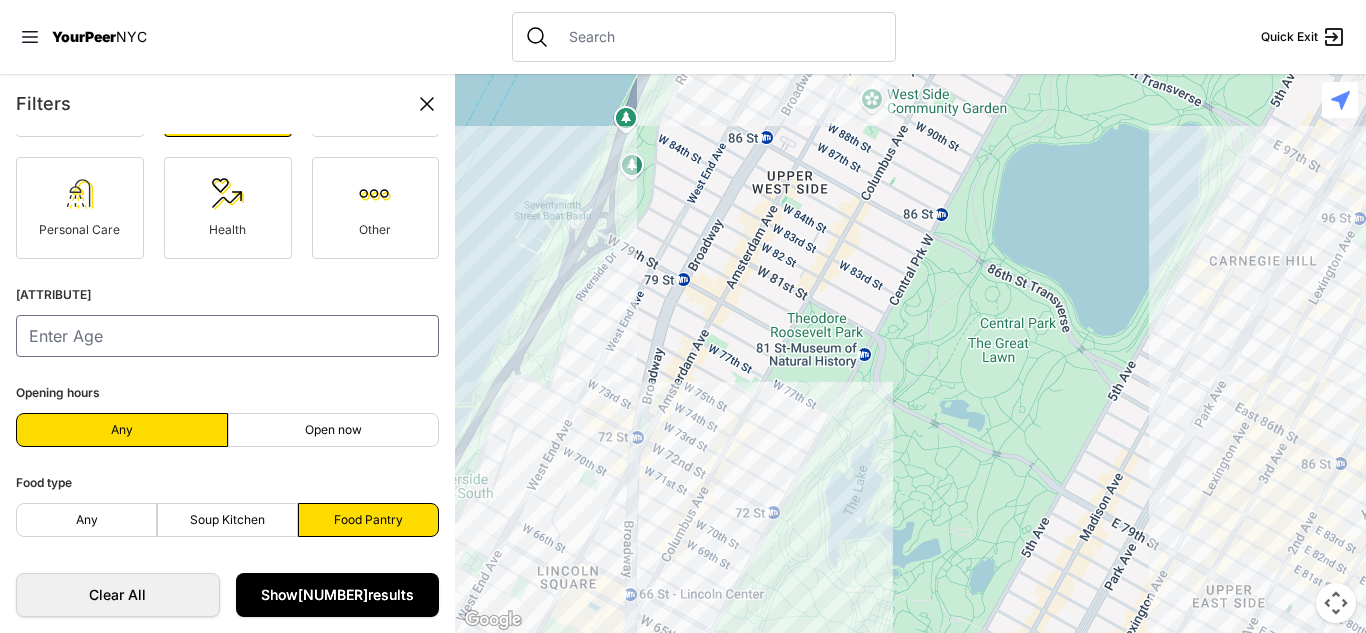 click on "Show  286  results" at bounding box center (338, 595) 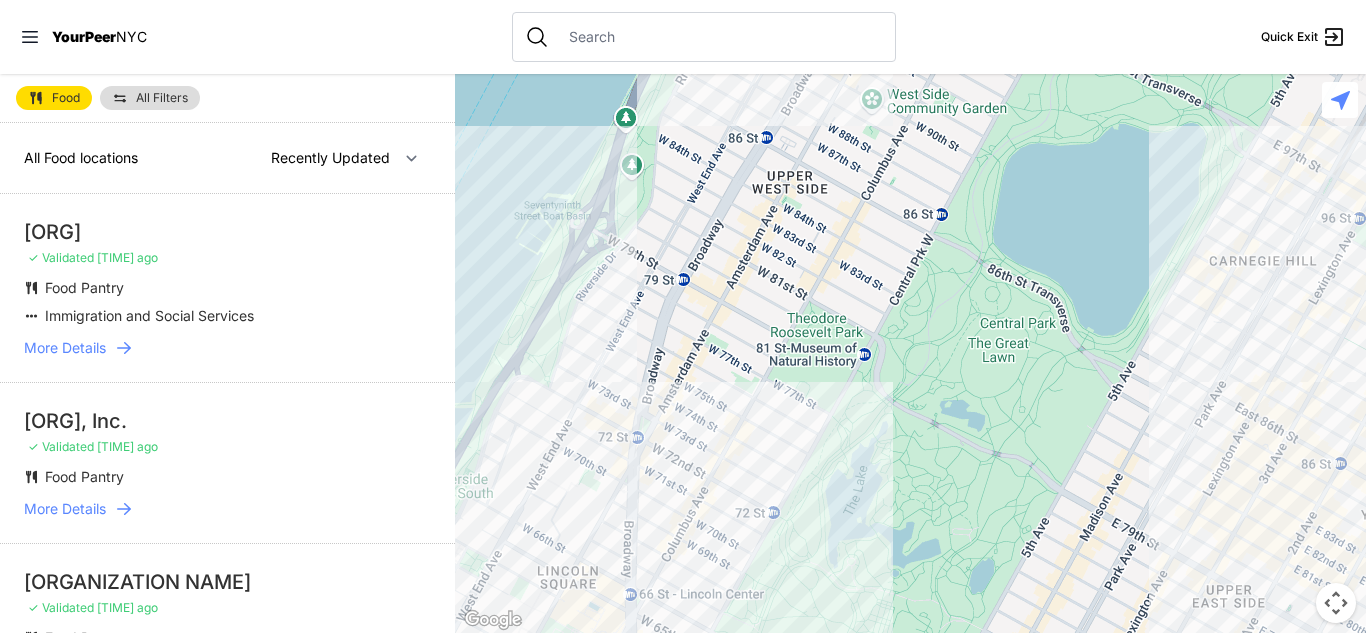 click on "All Food locations" at bounding box center [81, 157] 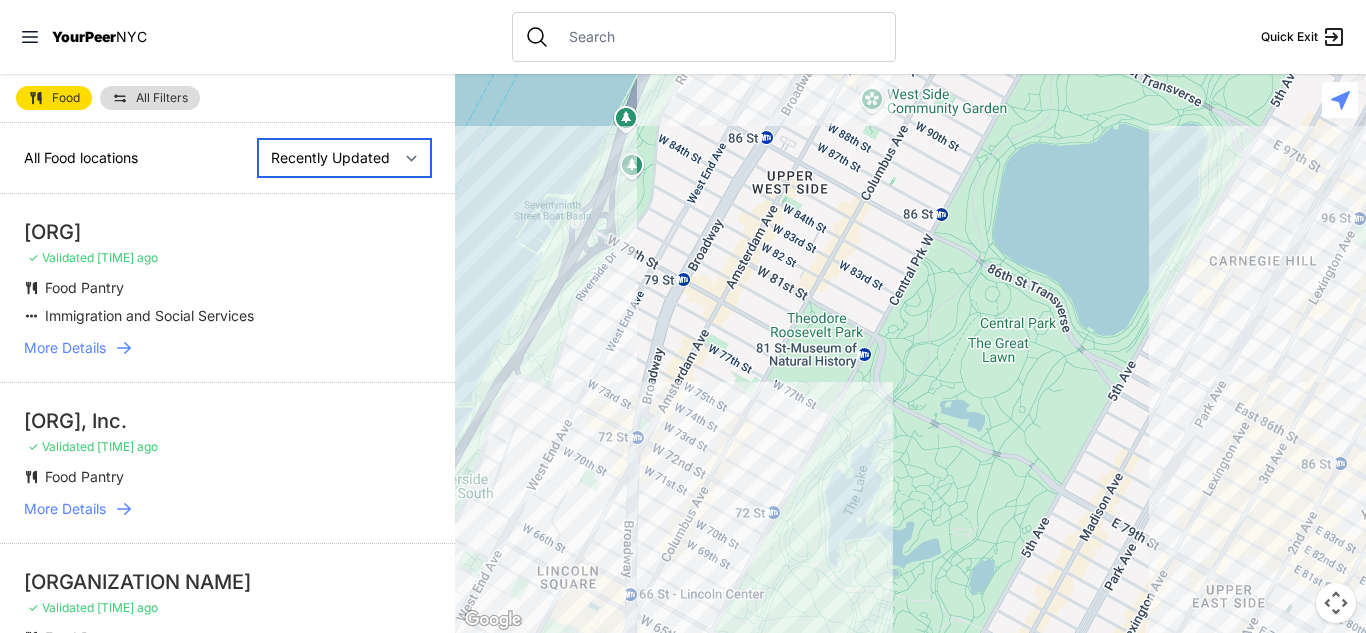 click on "Nearby Recently Updated Most Services" at bounding box center (344, 158) 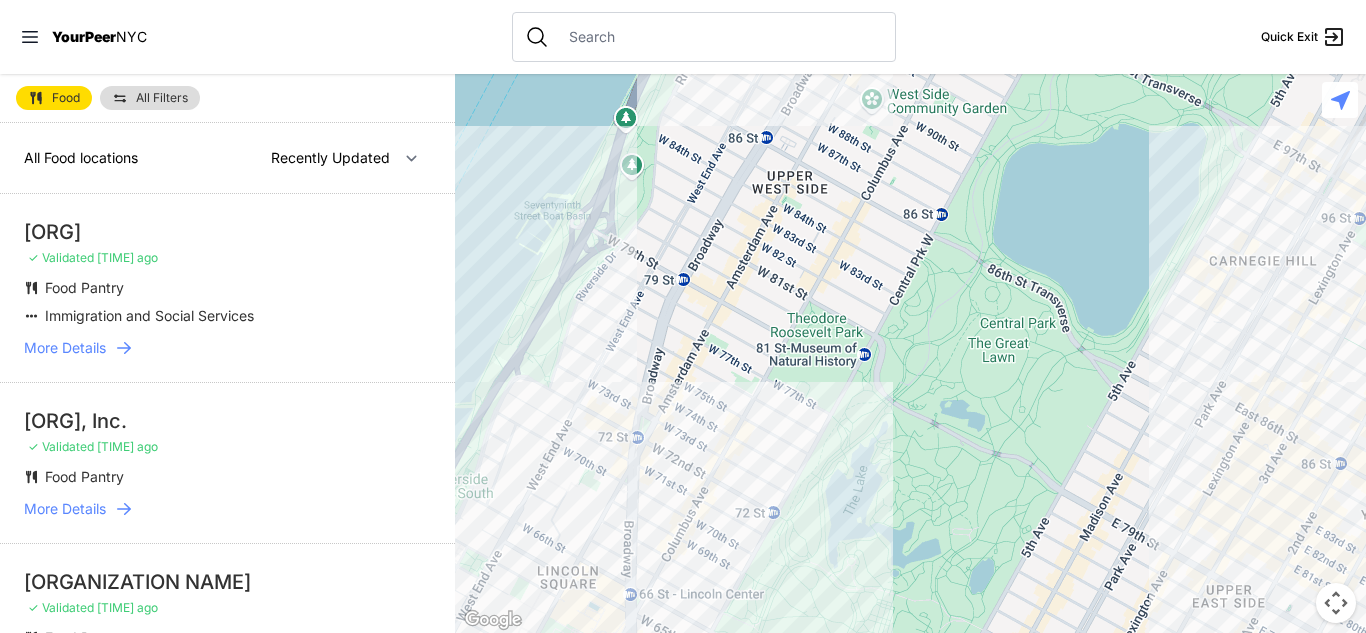 click on "Food All Filters" at bounding box center [227, 98] 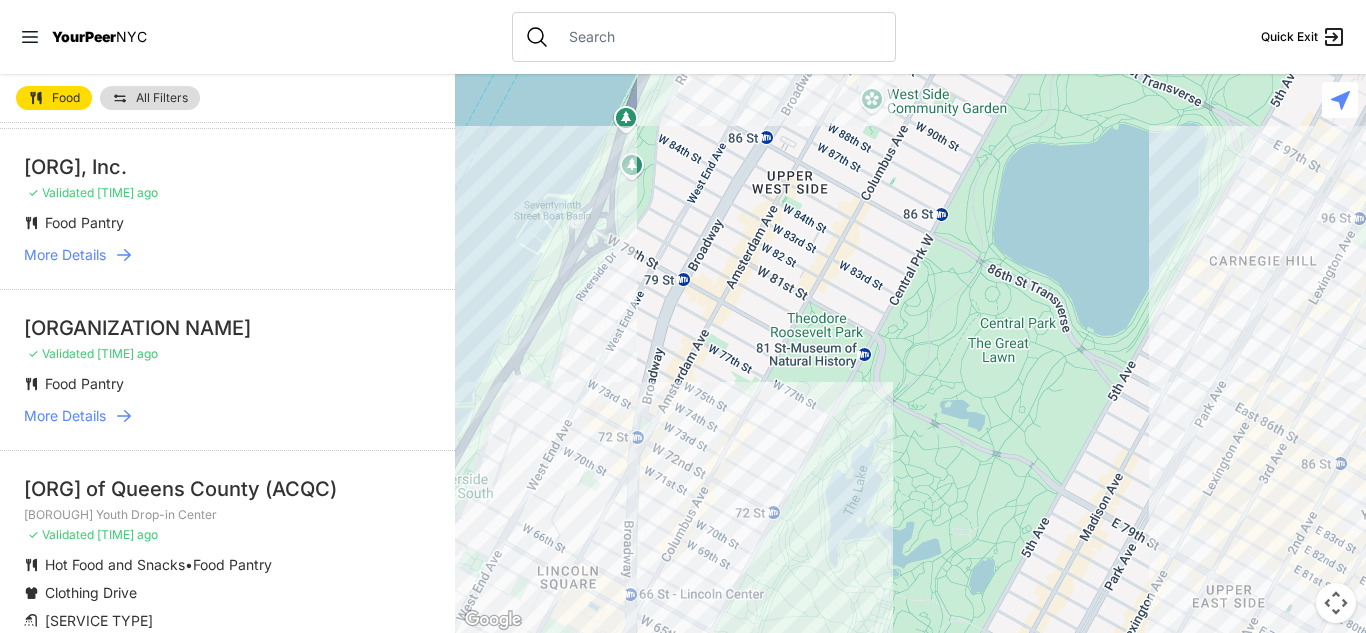 scroll, scrollTop: 255, scrollLeft: 0, axis: vertical 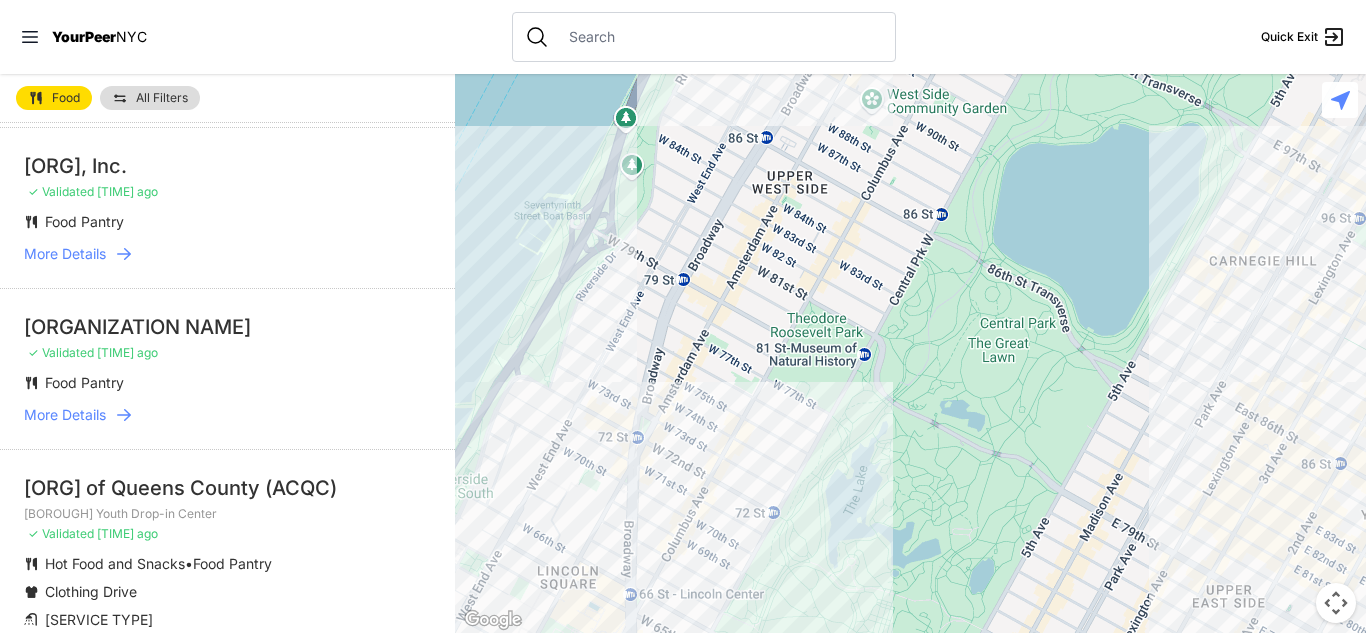 click on "More Details" at bounding box center (65, 254) 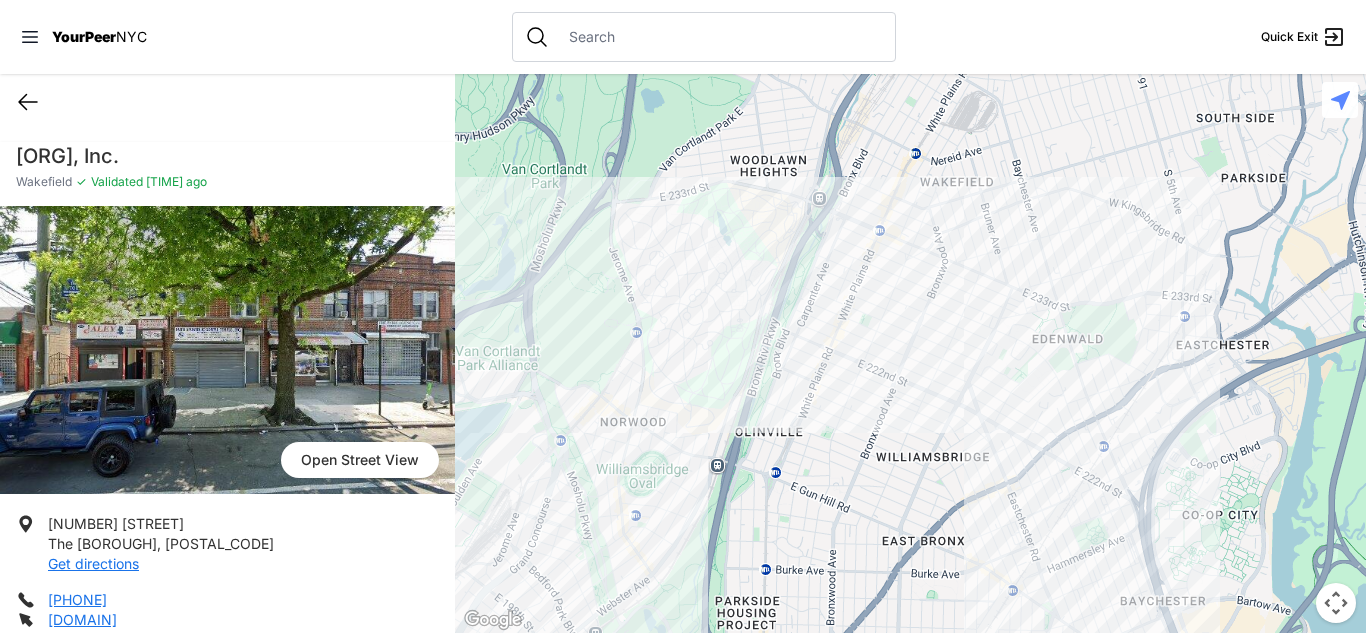 click 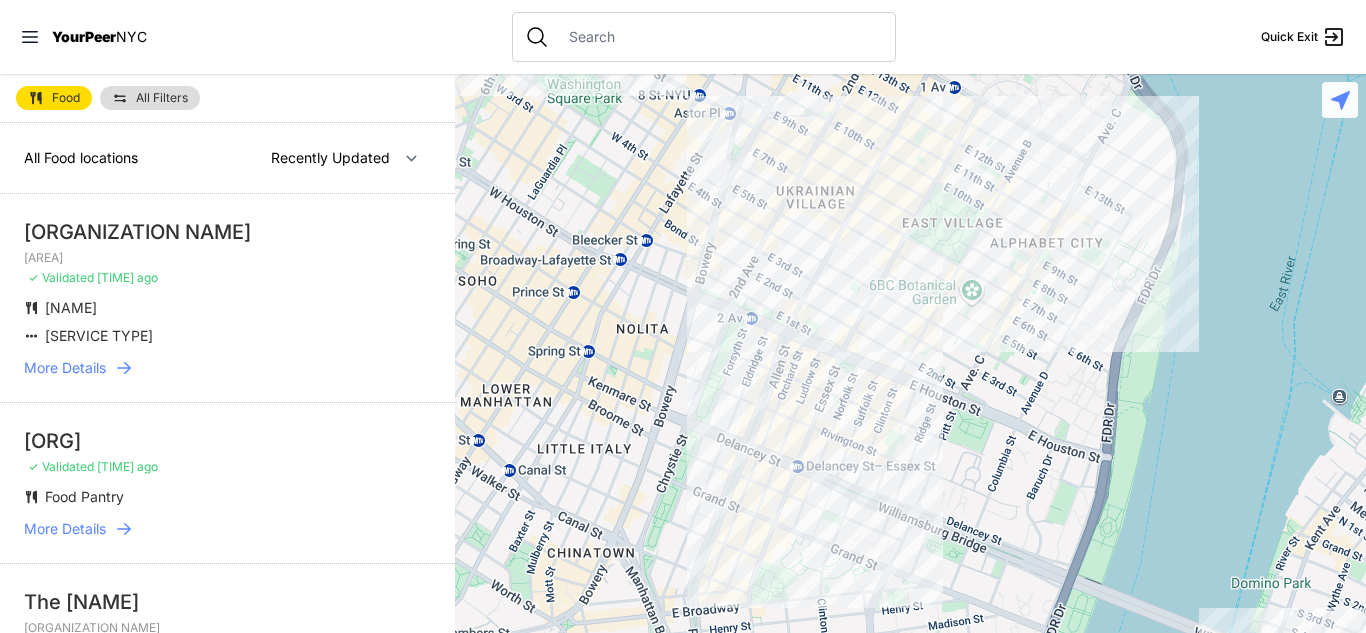 select on "nearby" 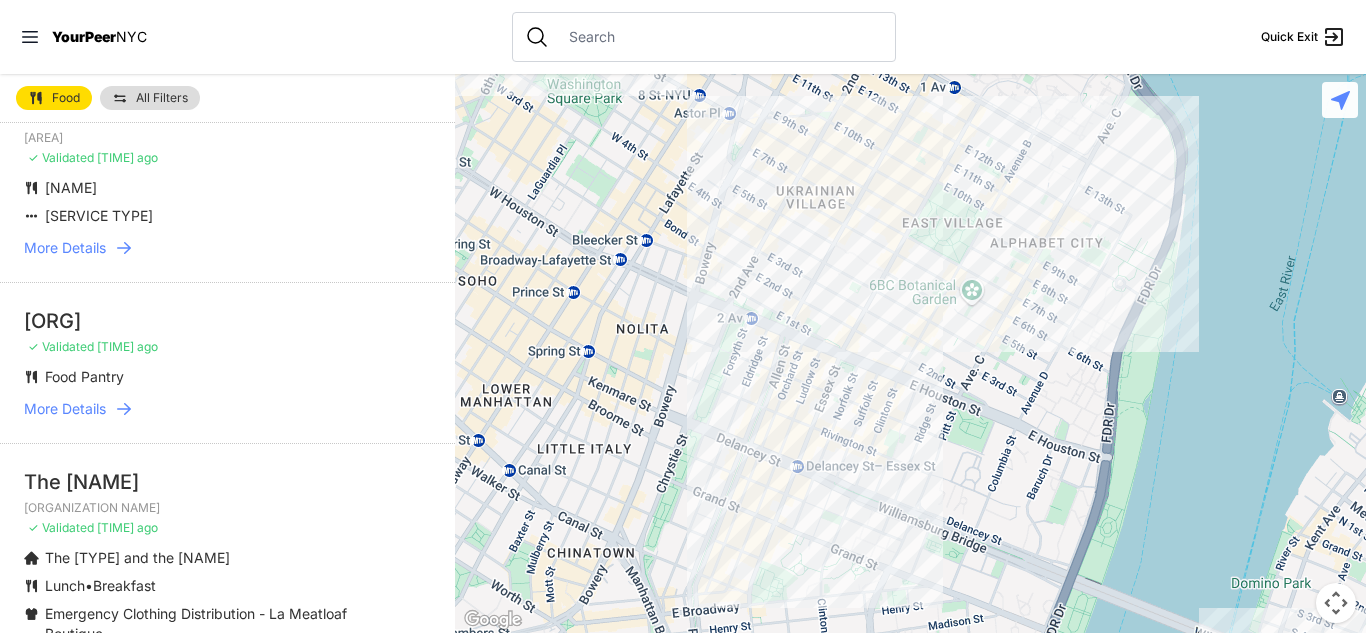 scroll, scrollTop: 121, scrollLeft: 0, axis: vertical 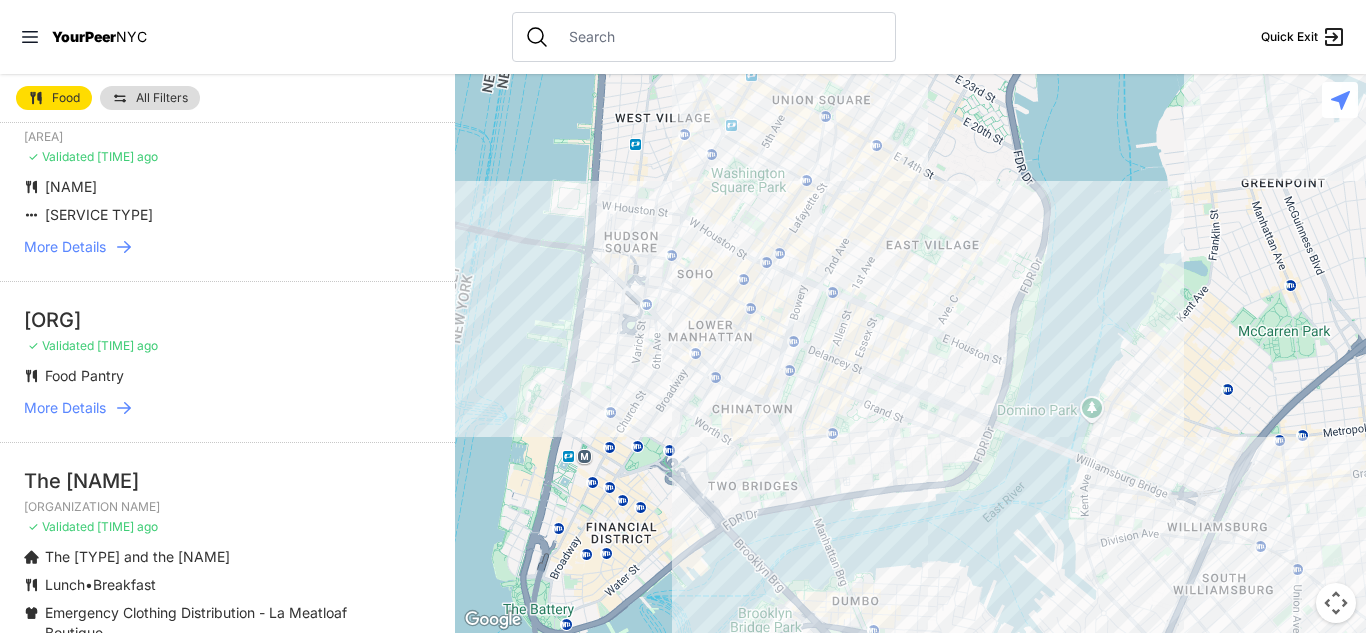 click at bounding box center [910, 353] 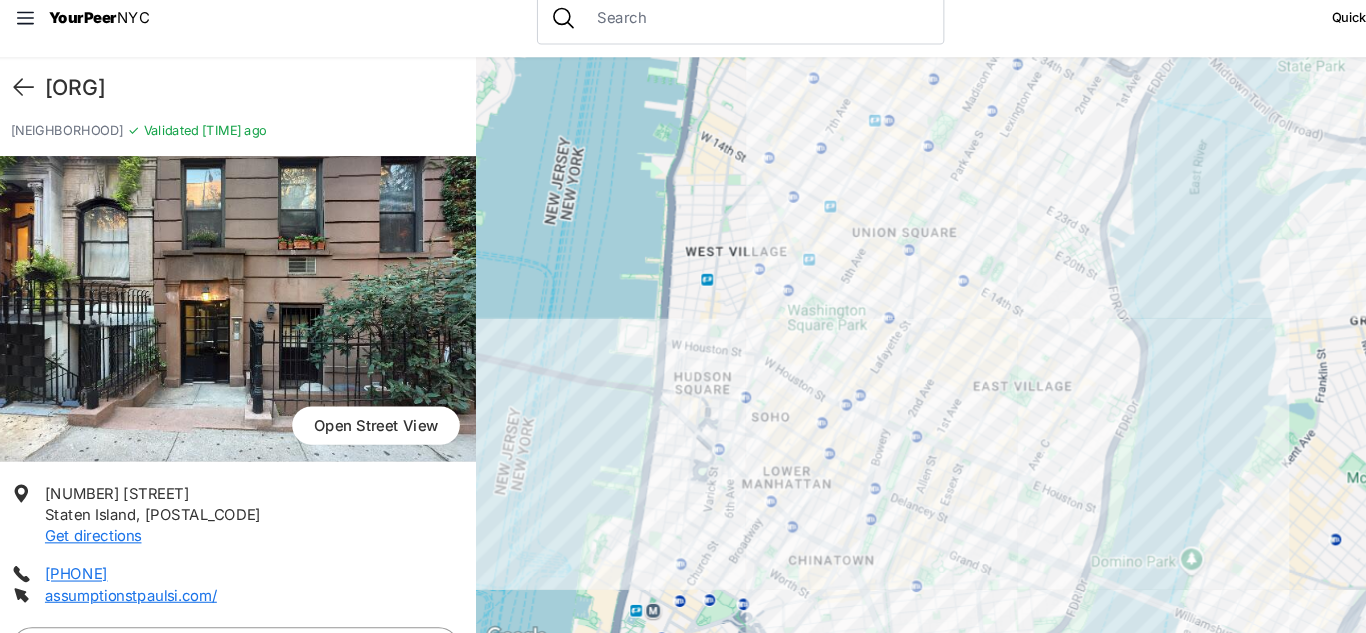 scroll, scrollTop: 336, scrollLeft: 0, axis: vertical 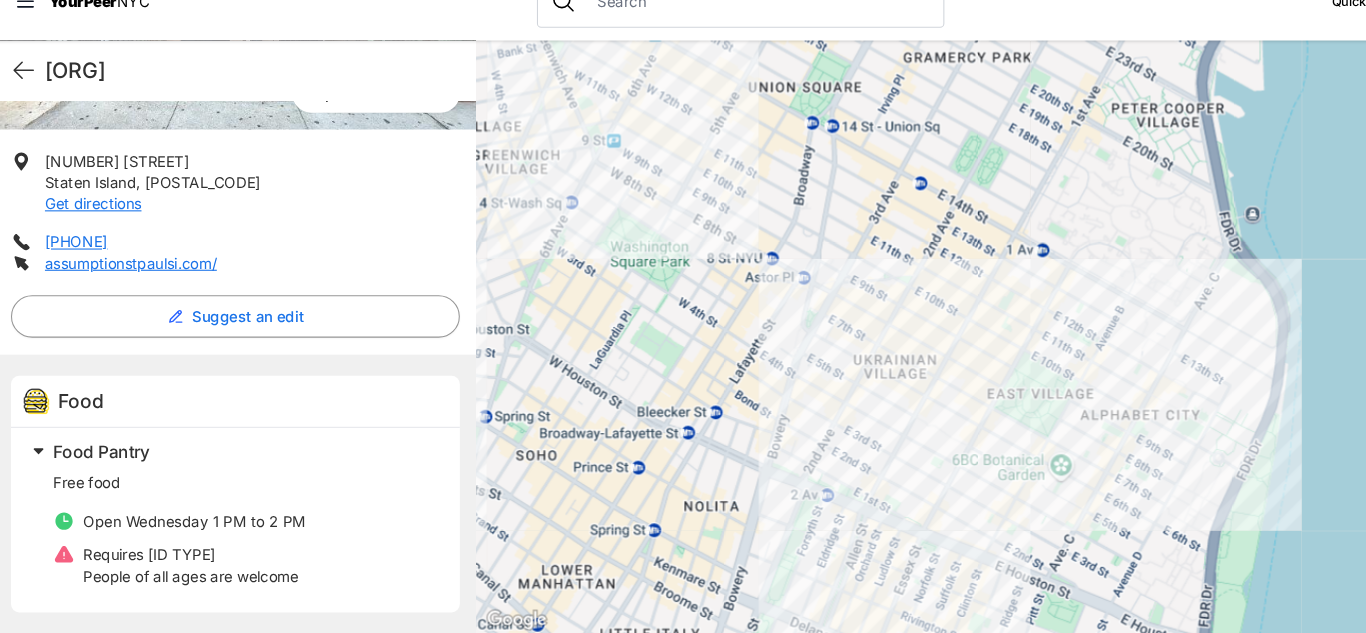 click at bounding box center (910, 353) 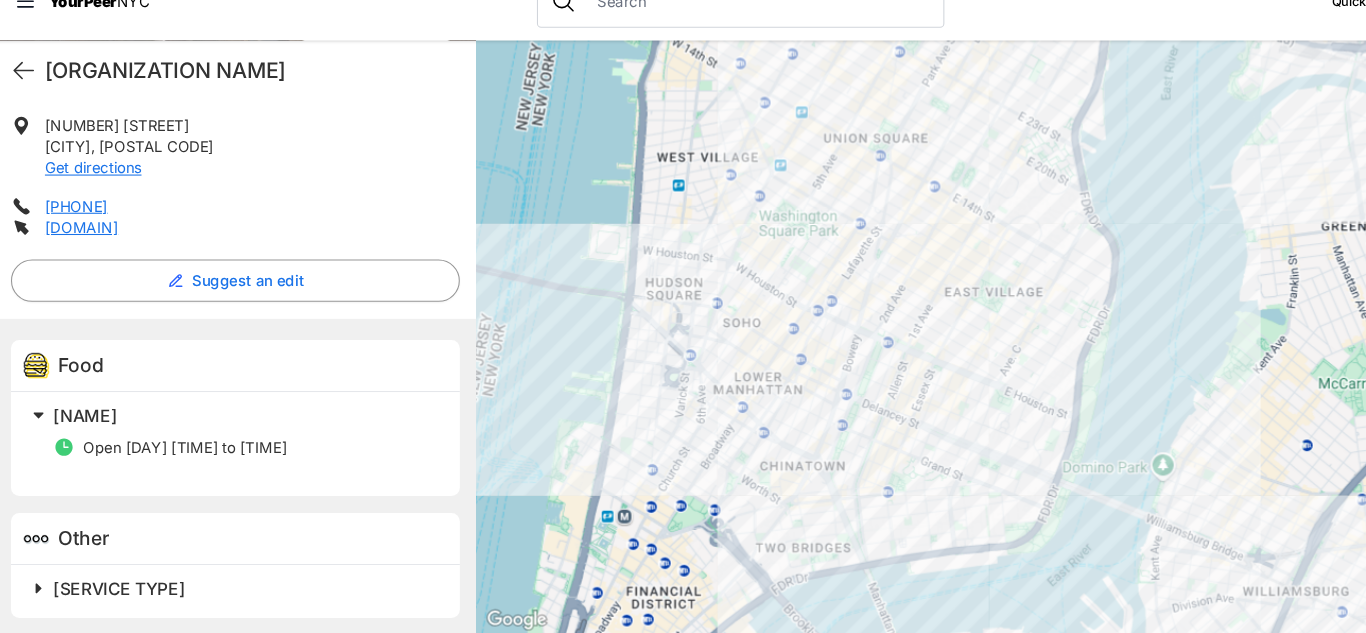 scroll, scrollTop: 395, scrollLeft: 0, axis: vertical 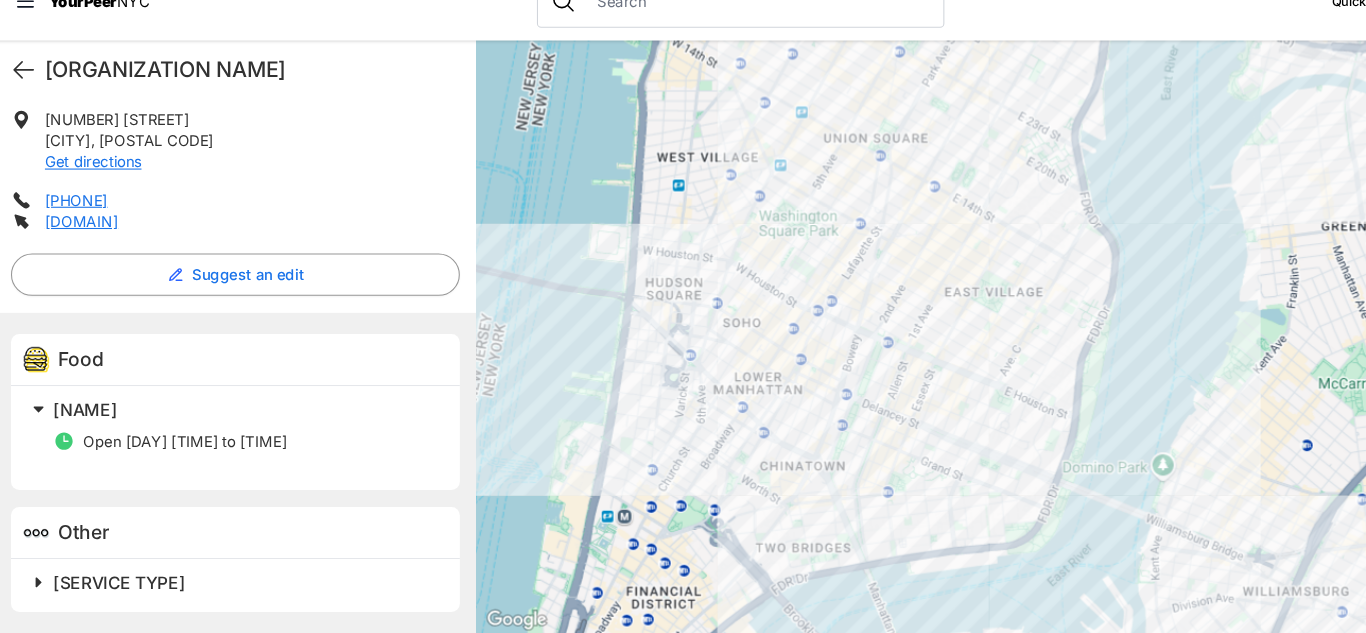 click at bounding box center (910, 353) 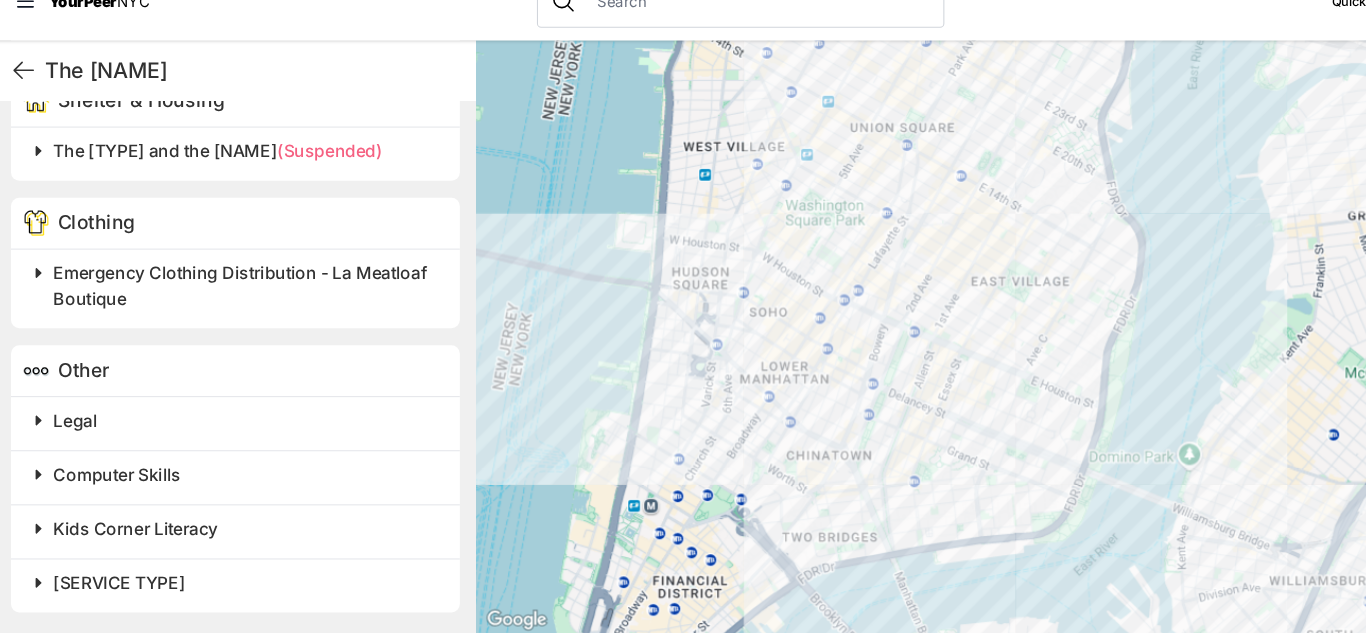 scroll, scrollTop: 1281, scrollLeft: 0, axis: vertical 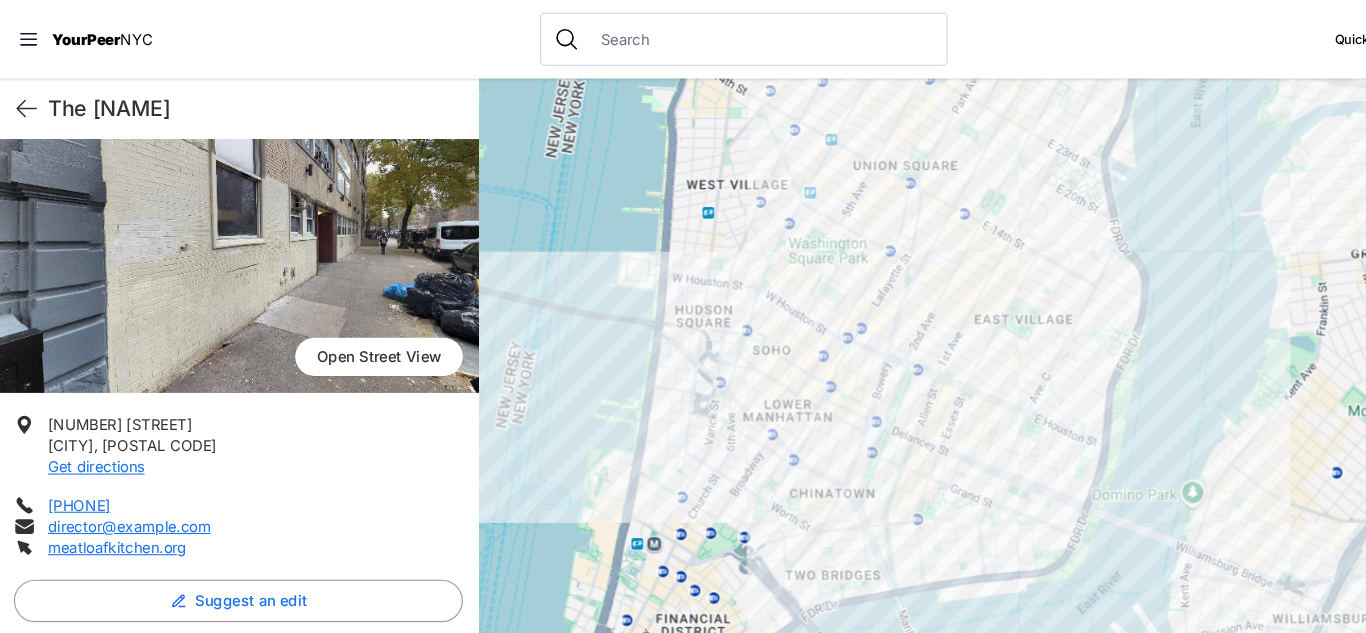 click at bounding box center (910, 353) 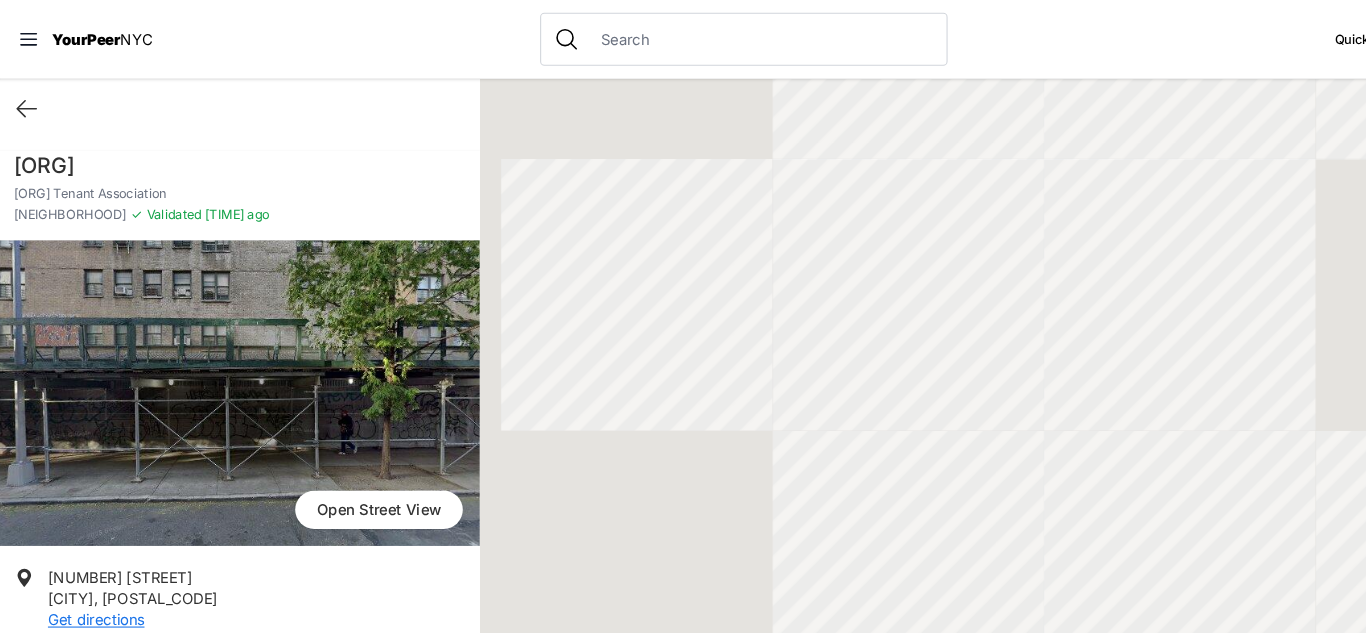 scroll, scrollTop: 0, scrollLeft: 0, axis: both 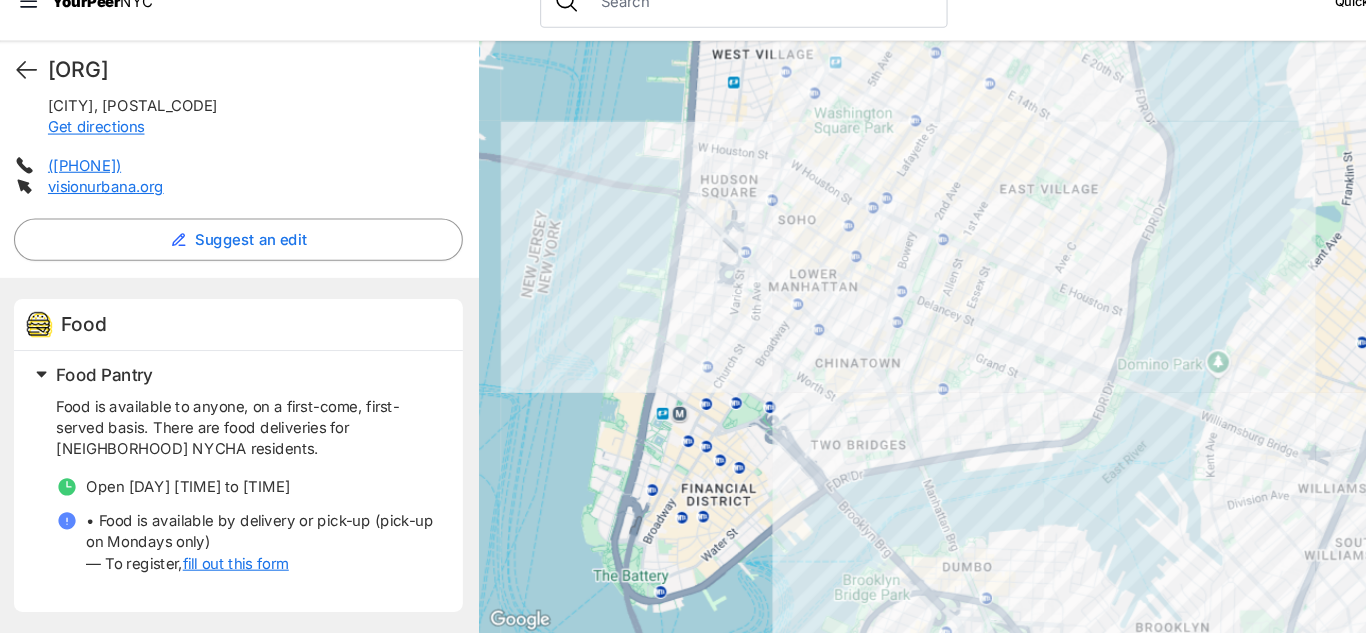 click on "fill out this form" at bounding box center (225, 567) 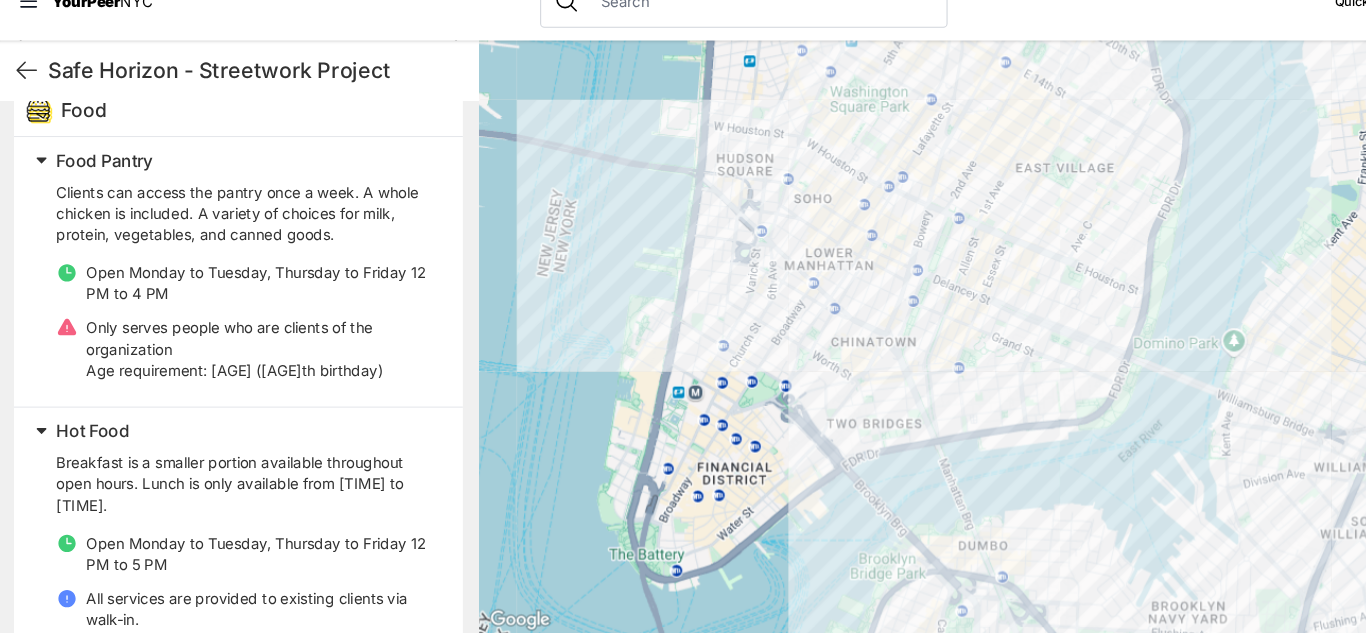 scroll, scrollTop: 570, scrollLeft: 0, axis: vertical 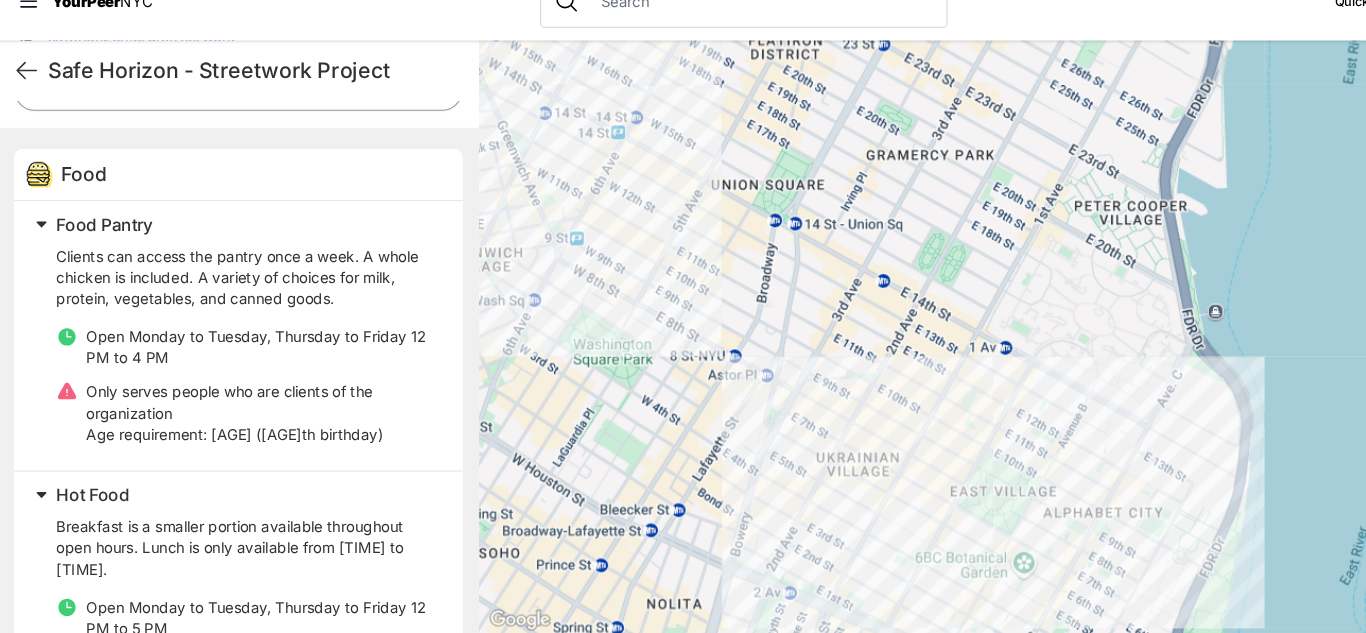 drag, startPoint x: 864, startPoint y: 275, endPoint x: 887, endPoint y: 495, distance: 221.199 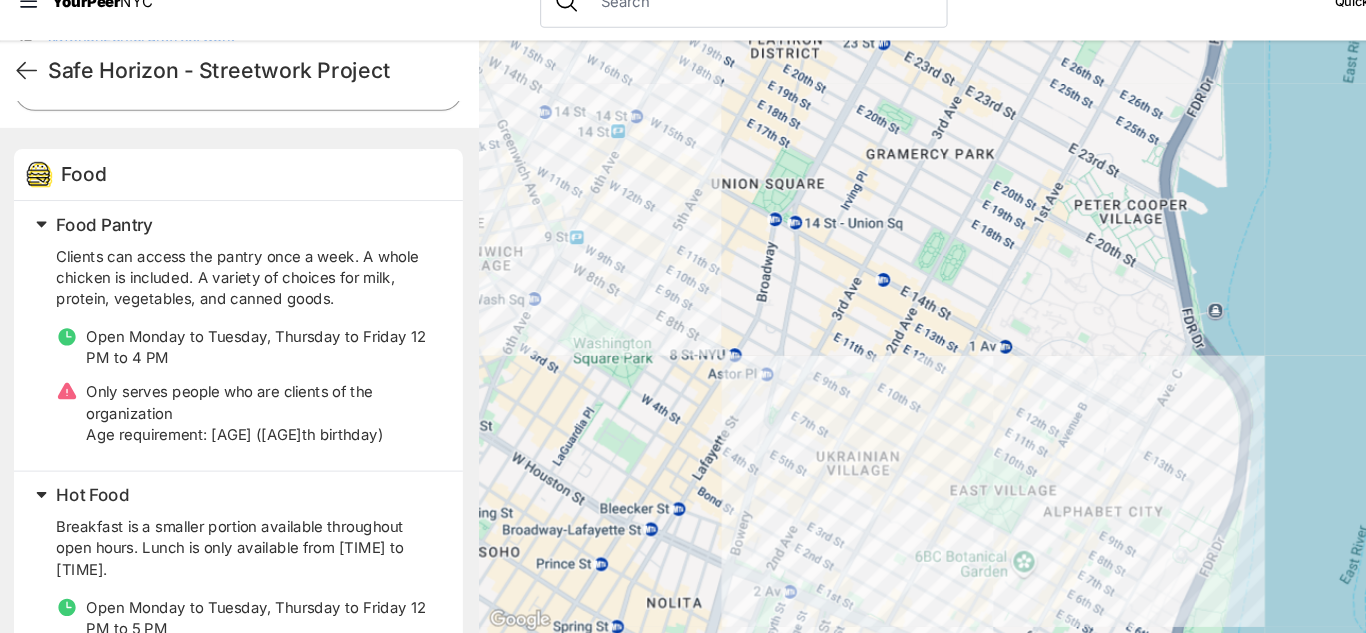 click at bounding box center (910, 353) 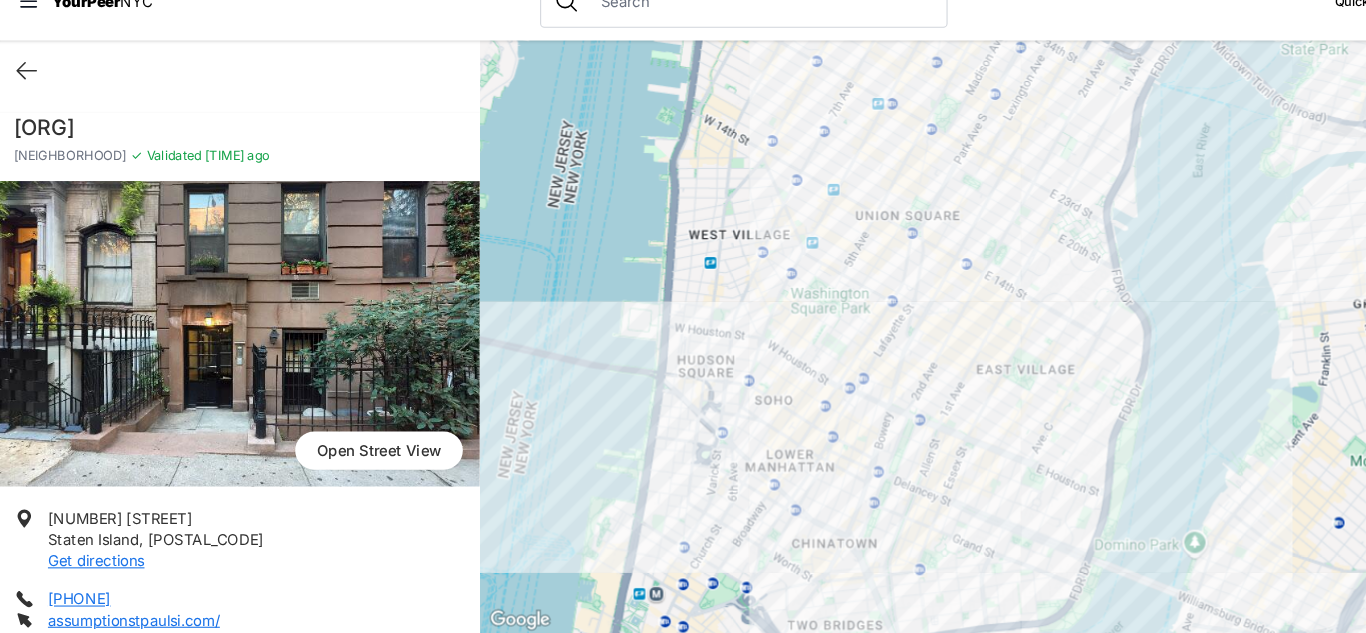 click at bounding box center (910, 353) 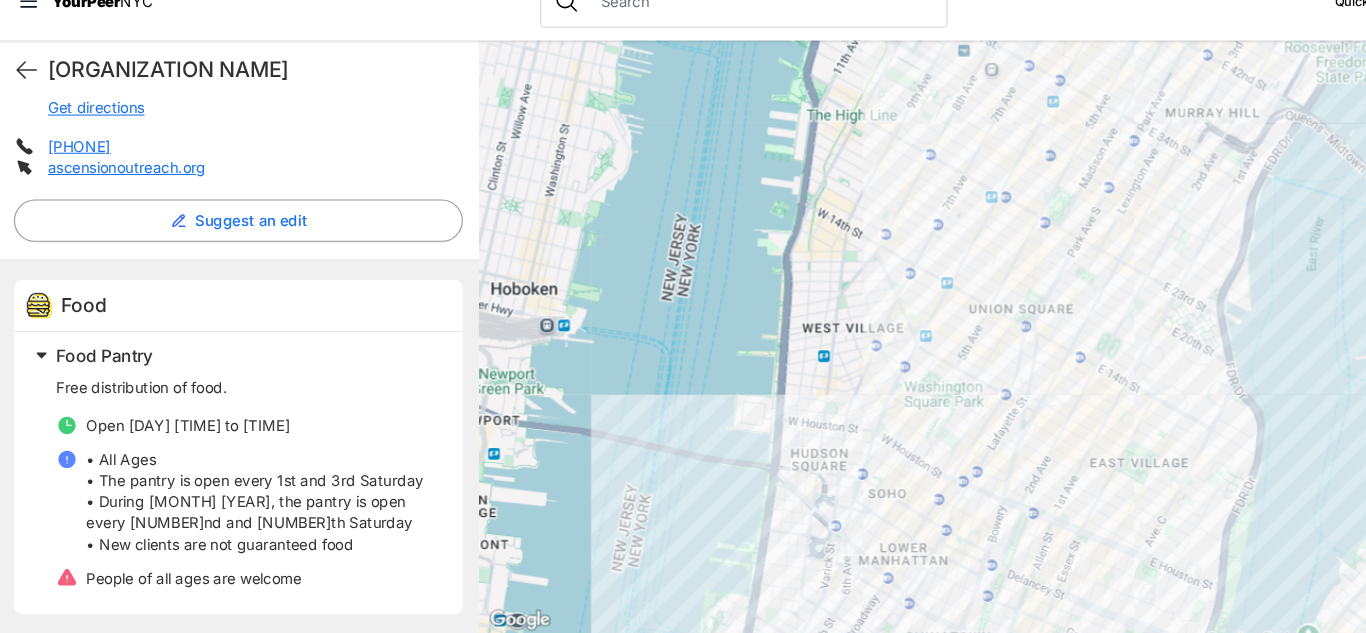 scroll, scrollTop: 448, scrollLeft: 0, axis: vertical 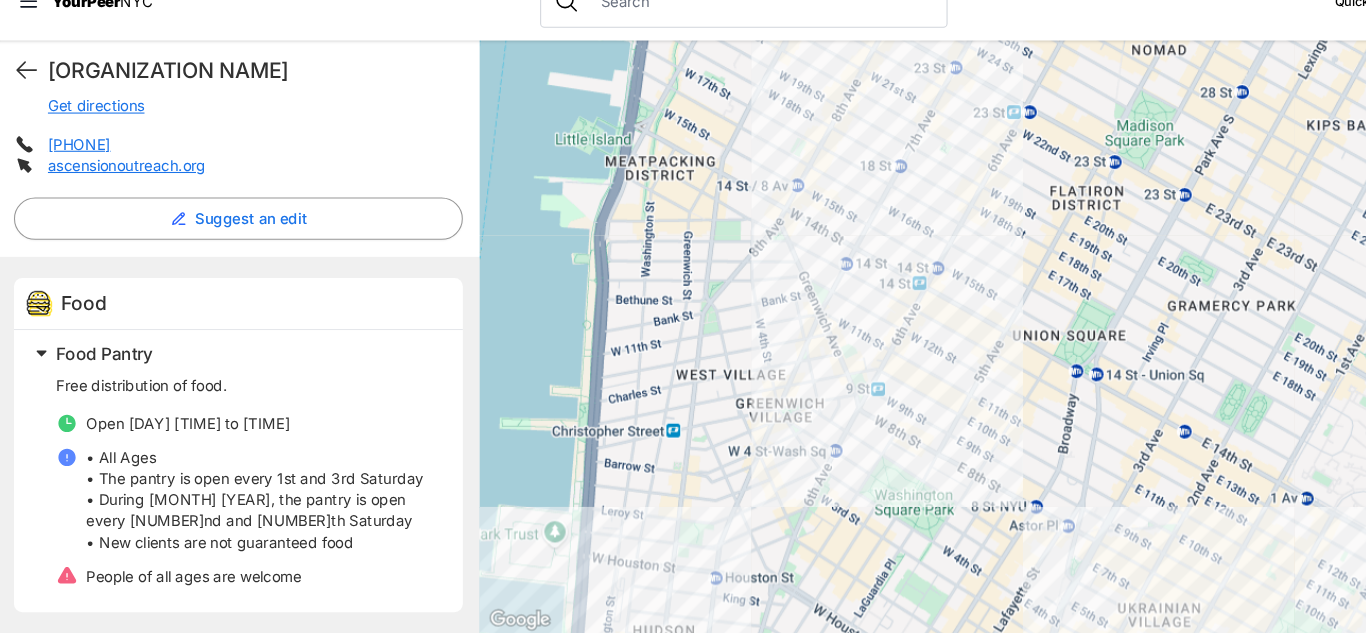 click at bounding box center [910, 353] 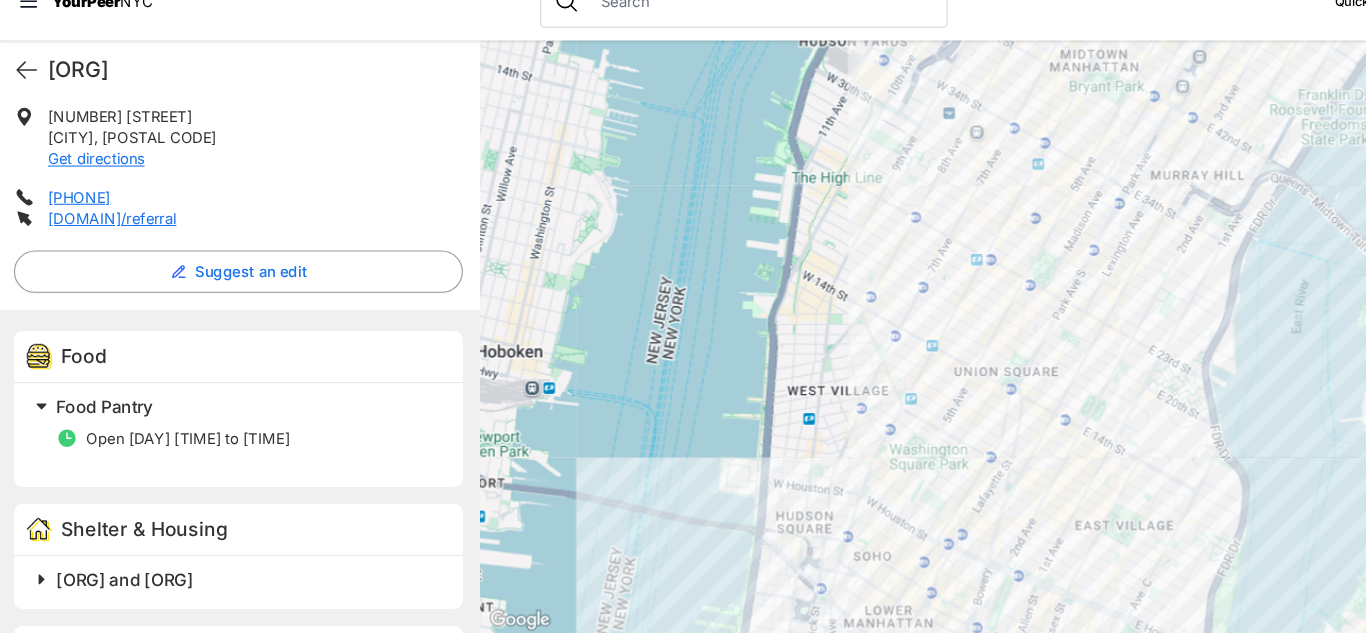 scroll, scrollTop: 399, scrollLeft: 0, axis: vertical 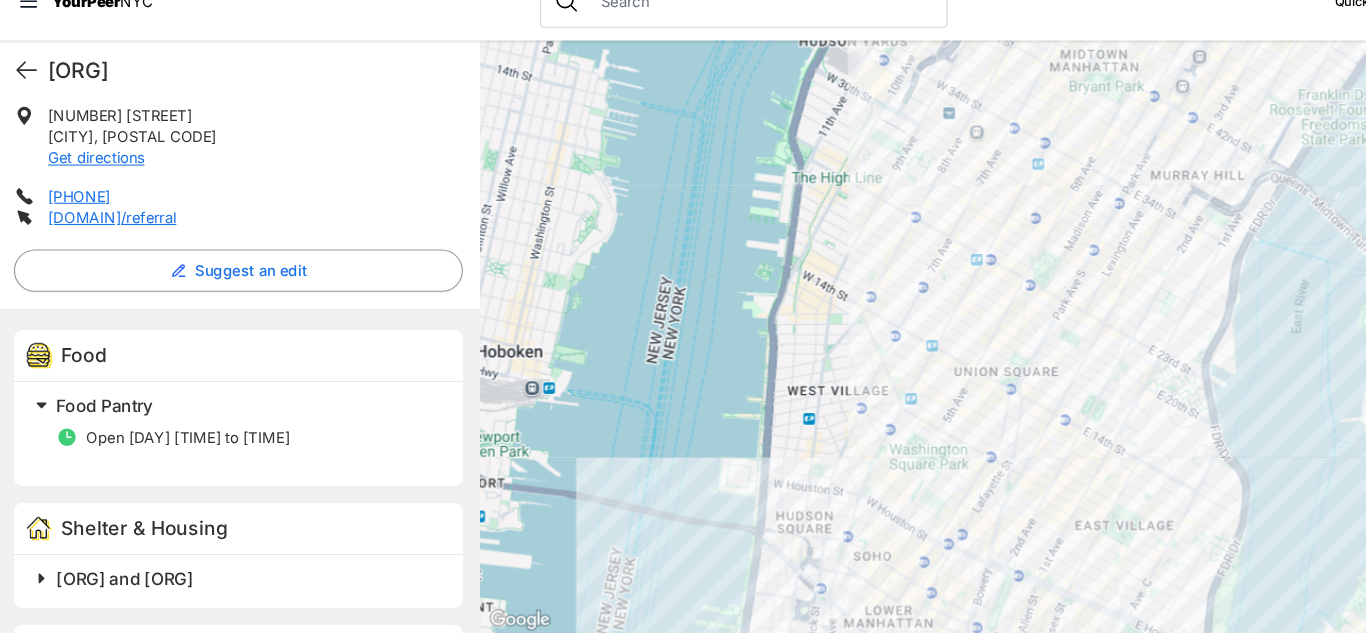click at bounding box center (910, 353) 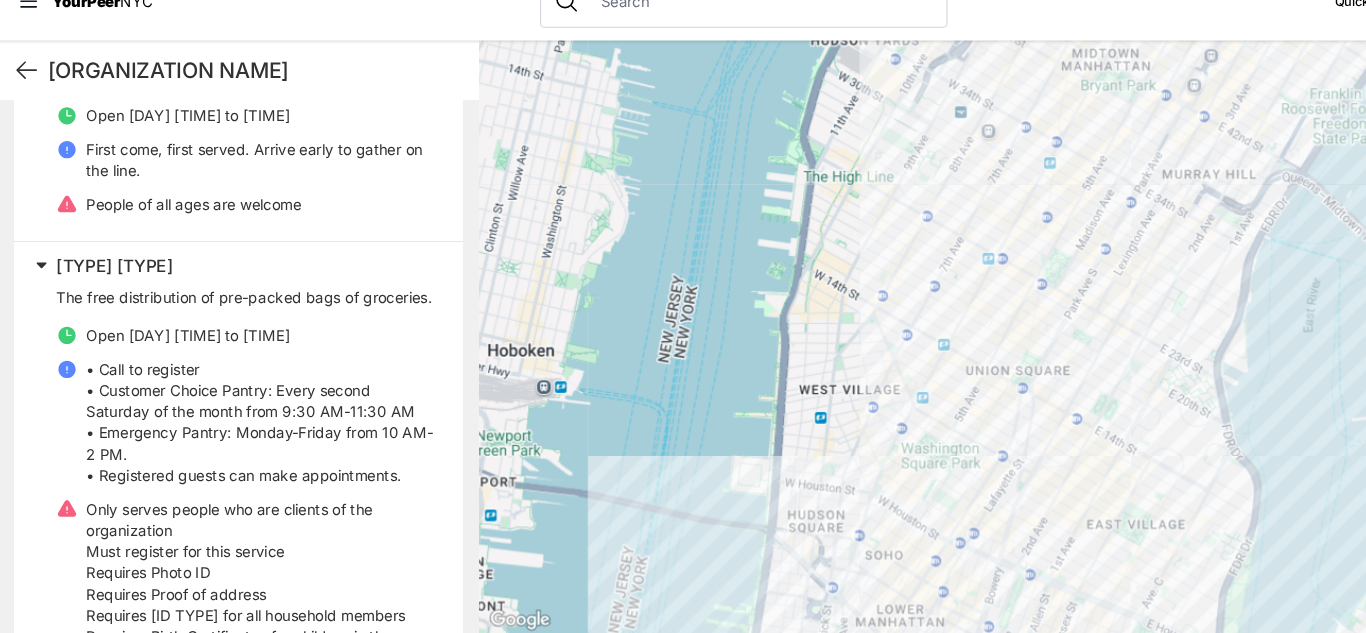 scroll, scrollTop: 866, scrollLeft: 0, axis: vertical 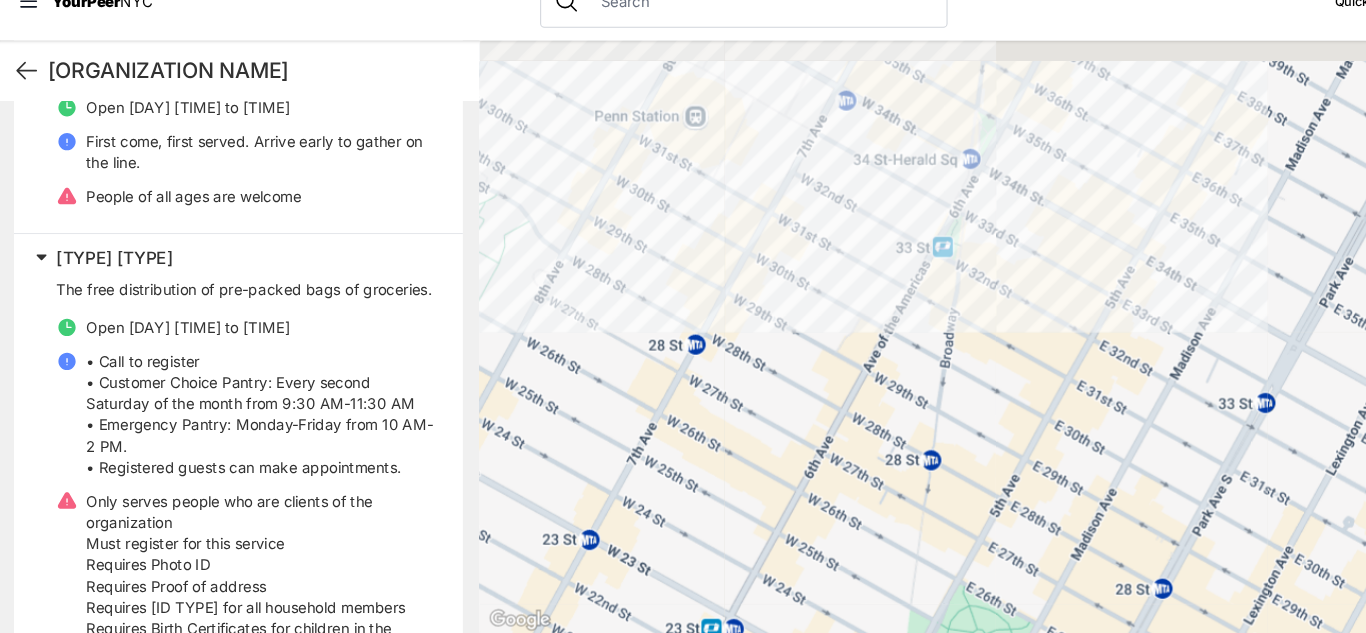 drag, startPoint x: 927, startPoint y: 183, endPoint x: 938, endPoint y: 390, distance: 207.29207 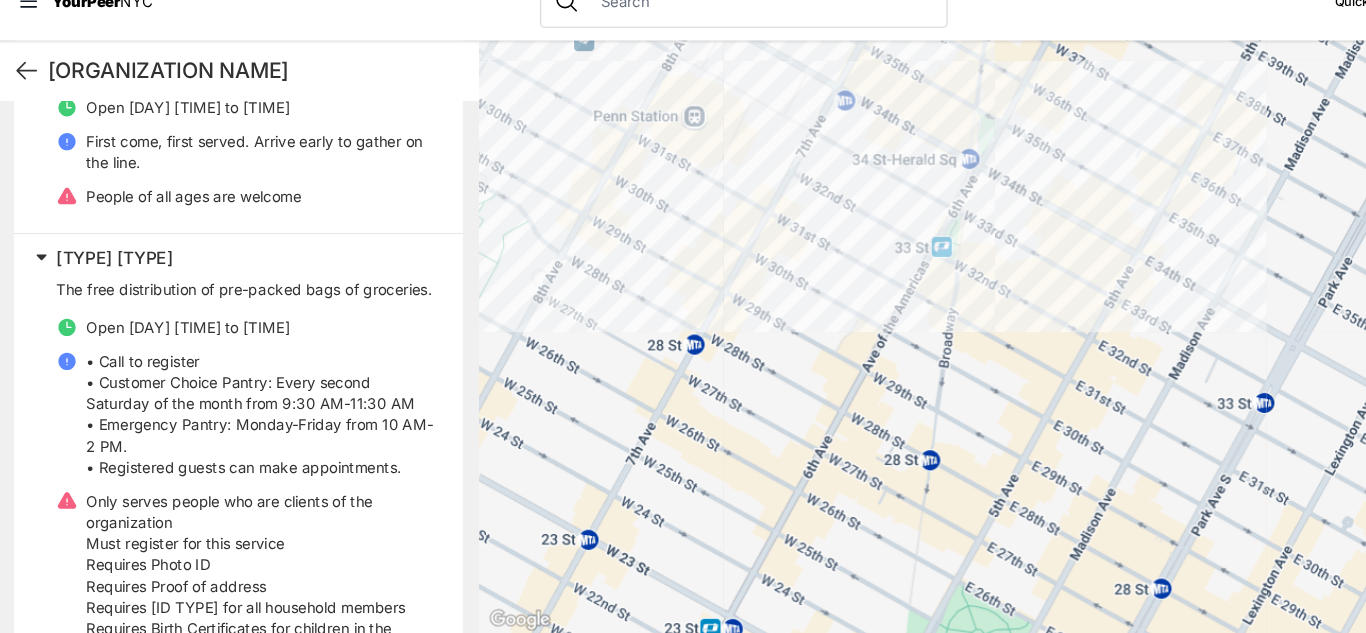 click at bounding box center (910, 353) 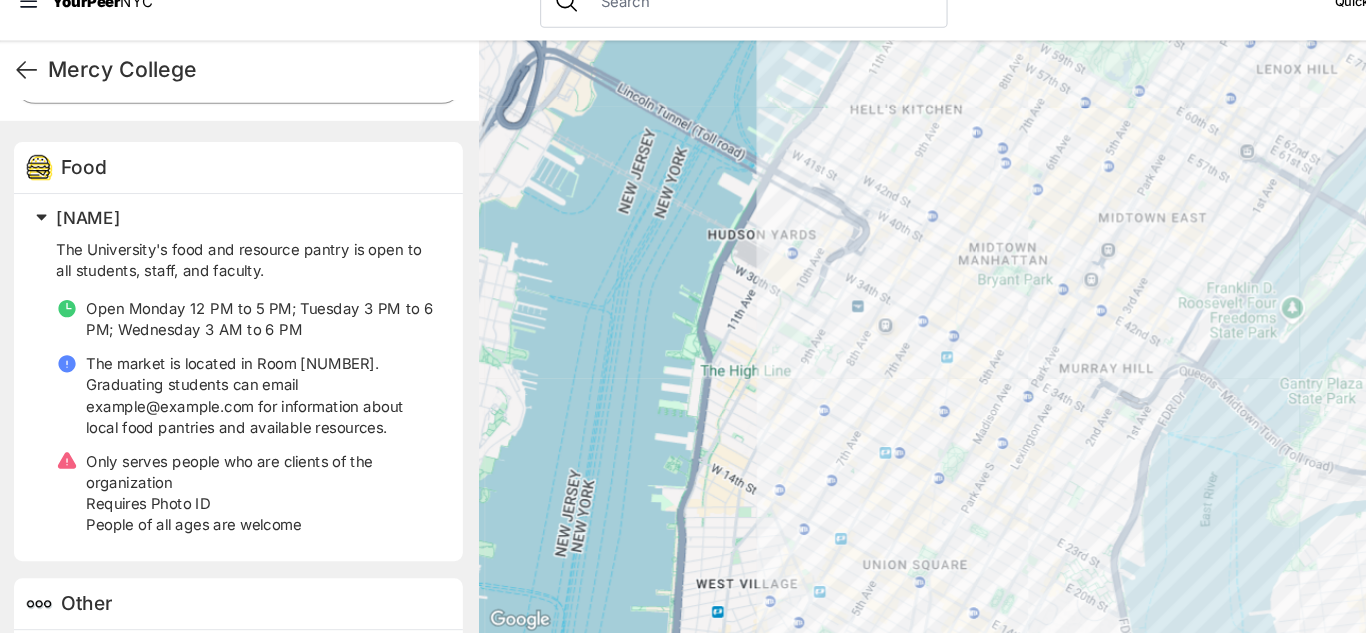 scroll, scrollTop: 577, scrollLeft: 0, axis: vertical 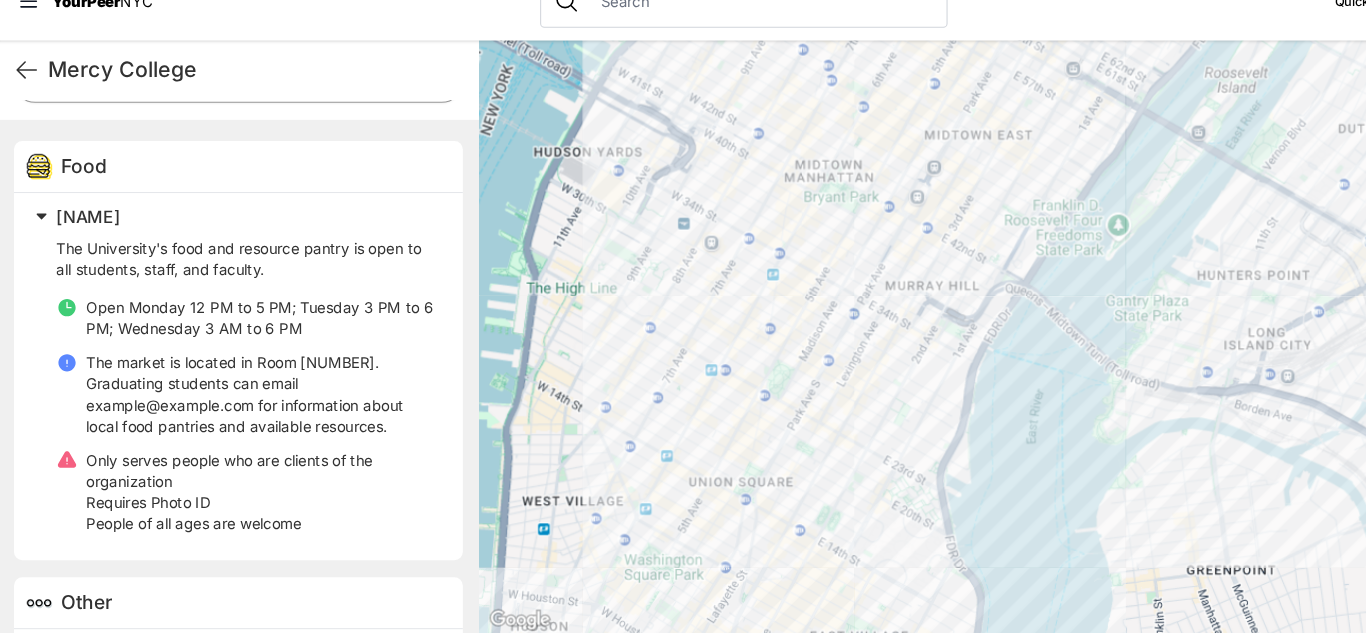 drag, startPoint x: 1002, startPoint y: 398, endPoint x: 803, endPoint y: 300, distance: 221.822 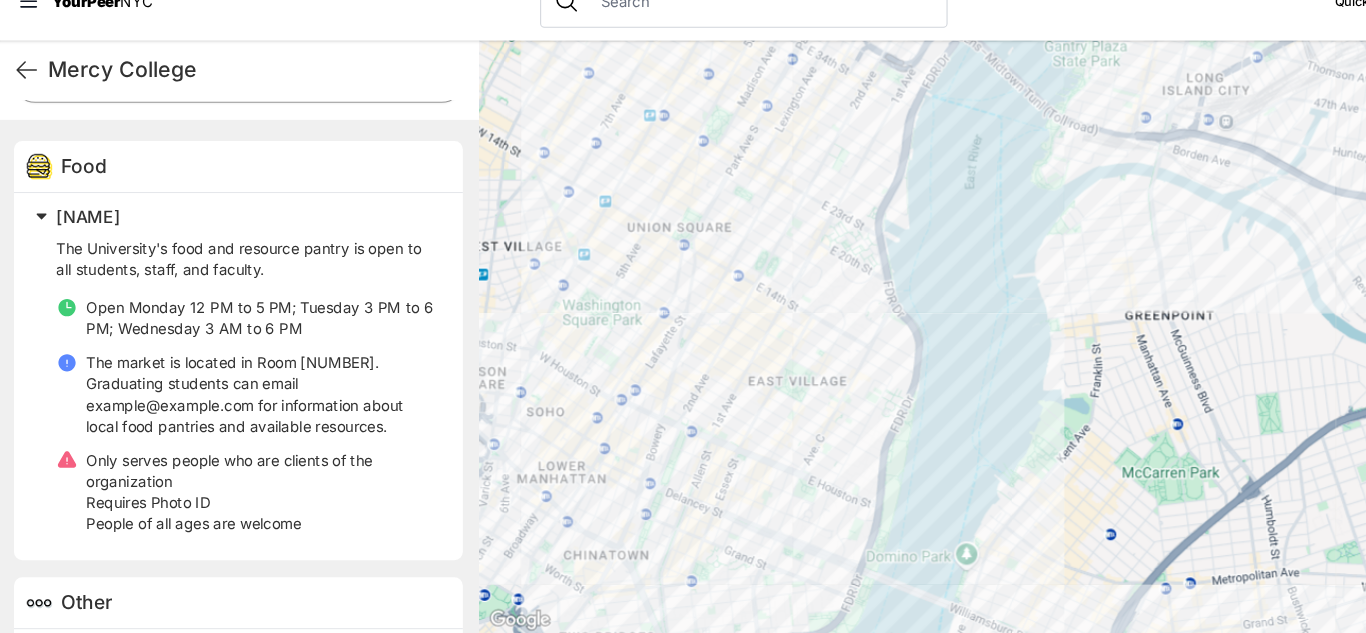 drag, startPoint x: 810, startPoint y: 422, endPoint x: 767, endPoint y: 205, distance: 221.21935 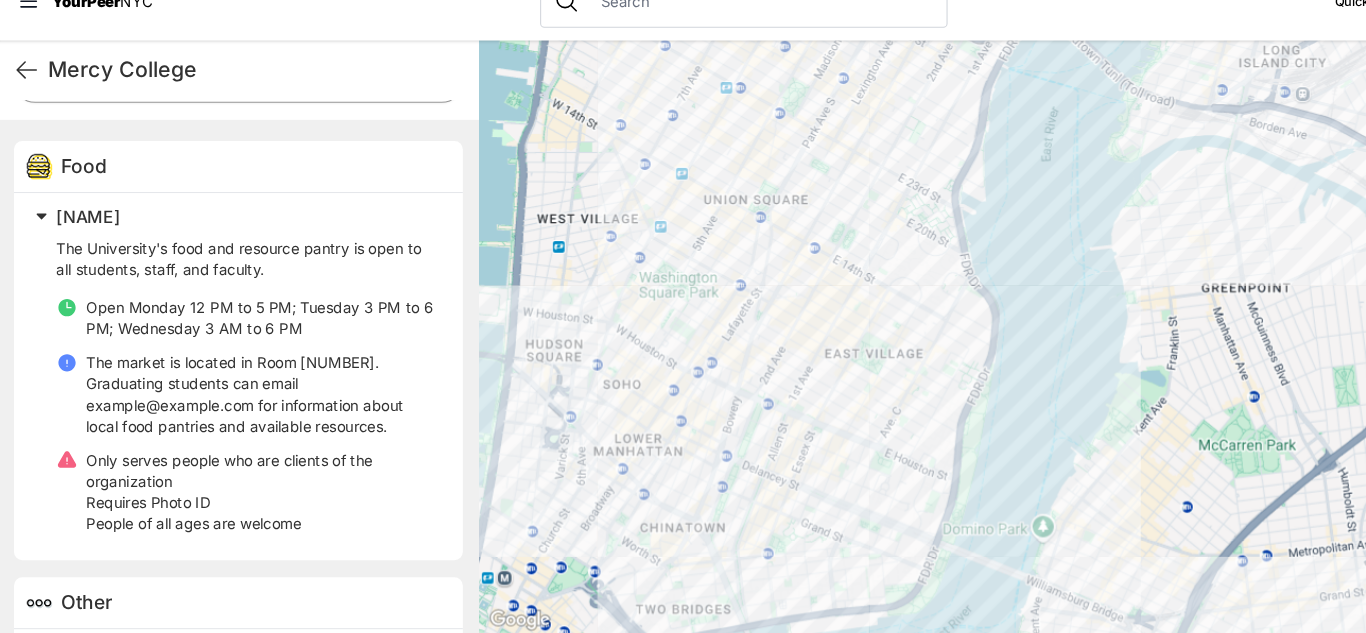 drag, startPoint x: 715, startPoint y: 418, endPoint x: 790, endPoint y: 391, distance: 79.71198 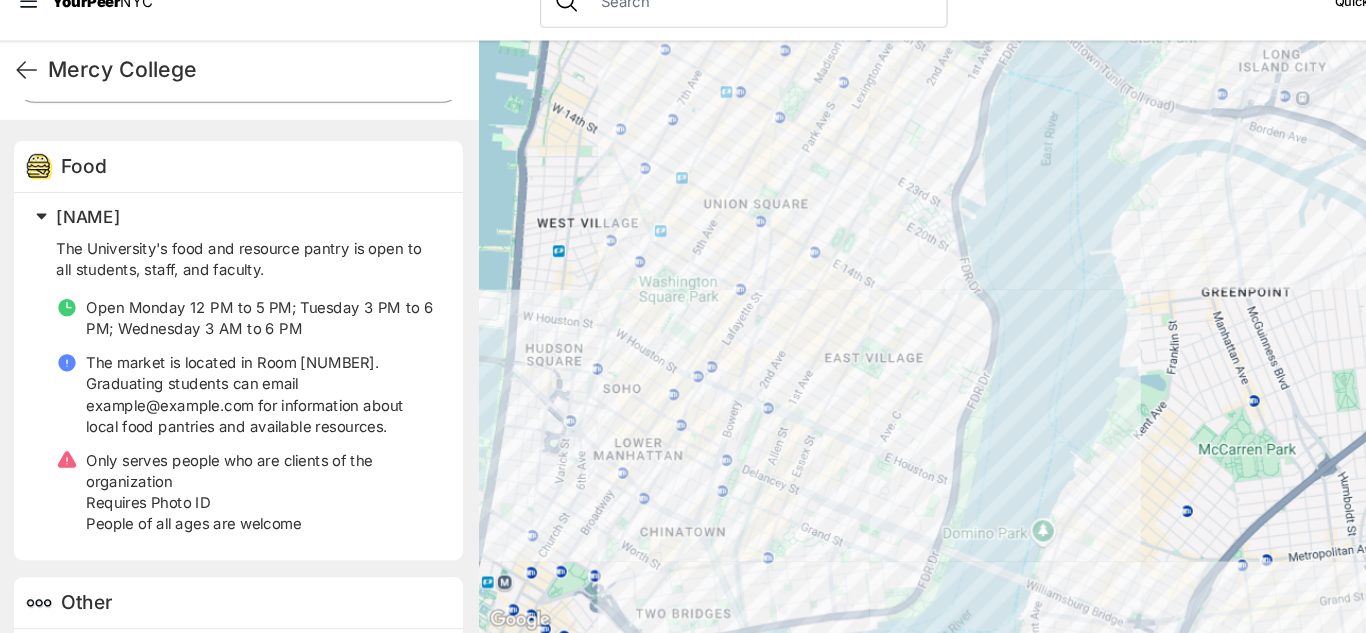 click at bounding box center (910, 353) 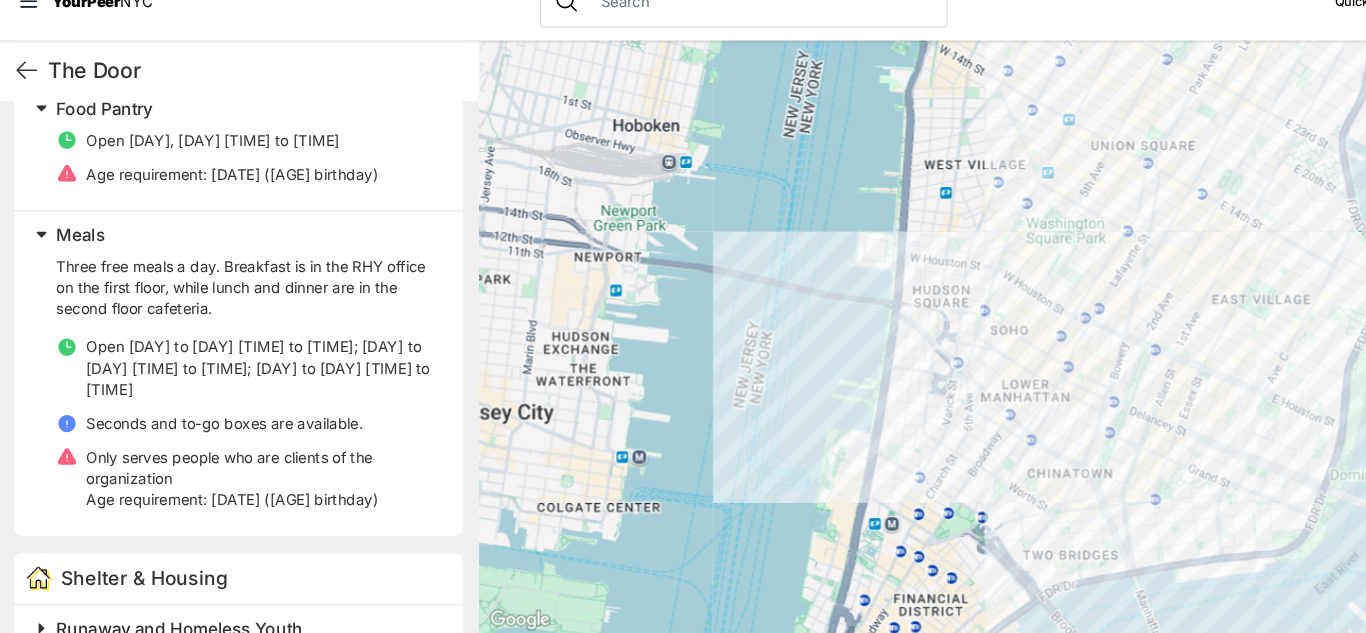 scroll, scrollTop: 687, scrollLeft: 0, axis: vertical 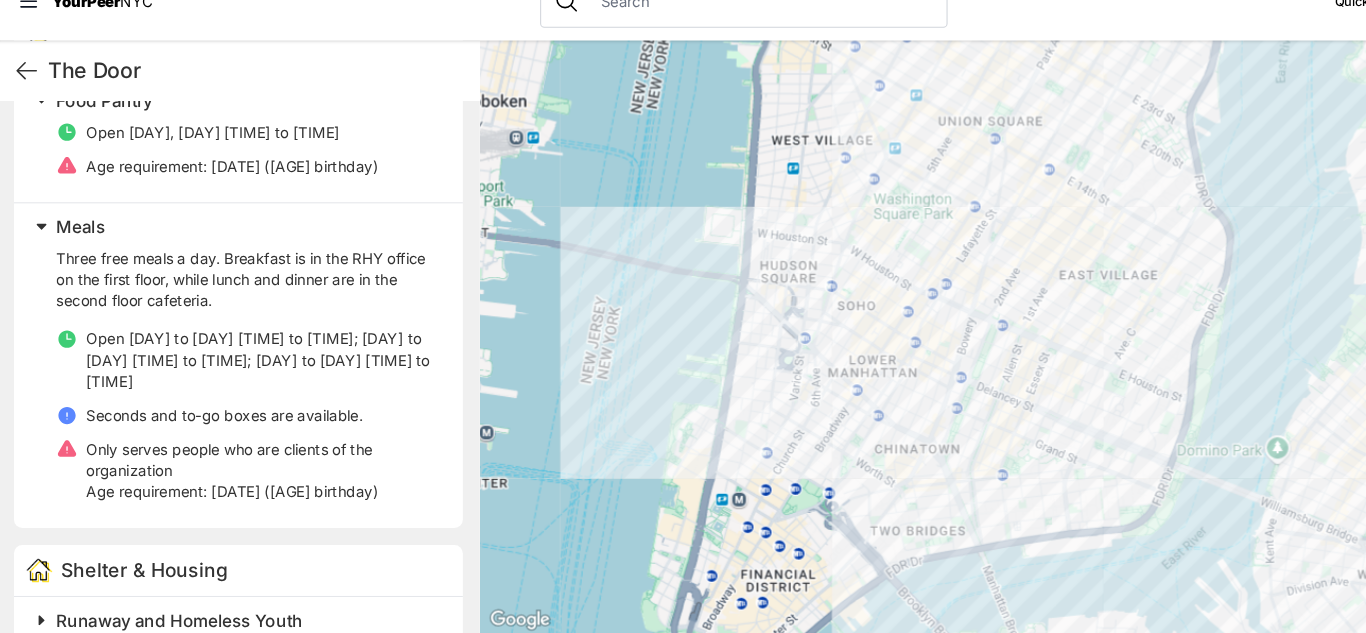 drag, startPoint x: 1049, startPoint y: 350, endPoint x: 900, endPoint y: 326, distance: 150.9205 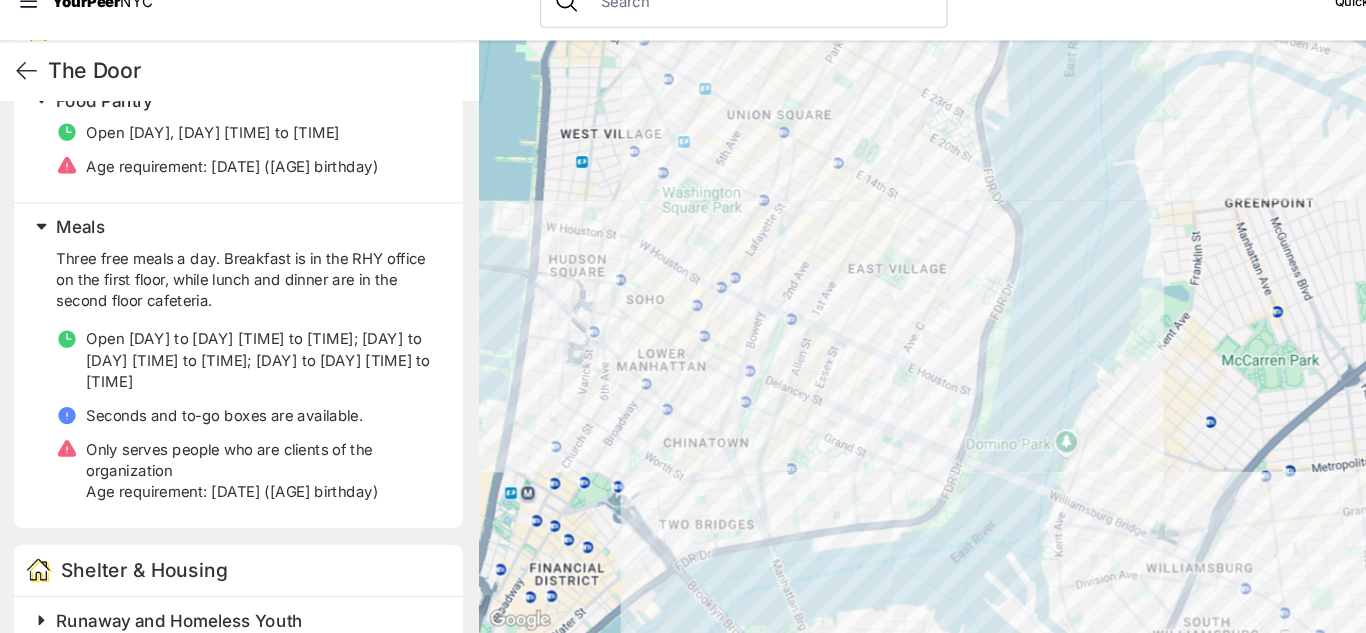 drag, startPoint x: 967, startPoint y: 314, endPoint x: 766, endPoint y: 309, distance: 201.06218 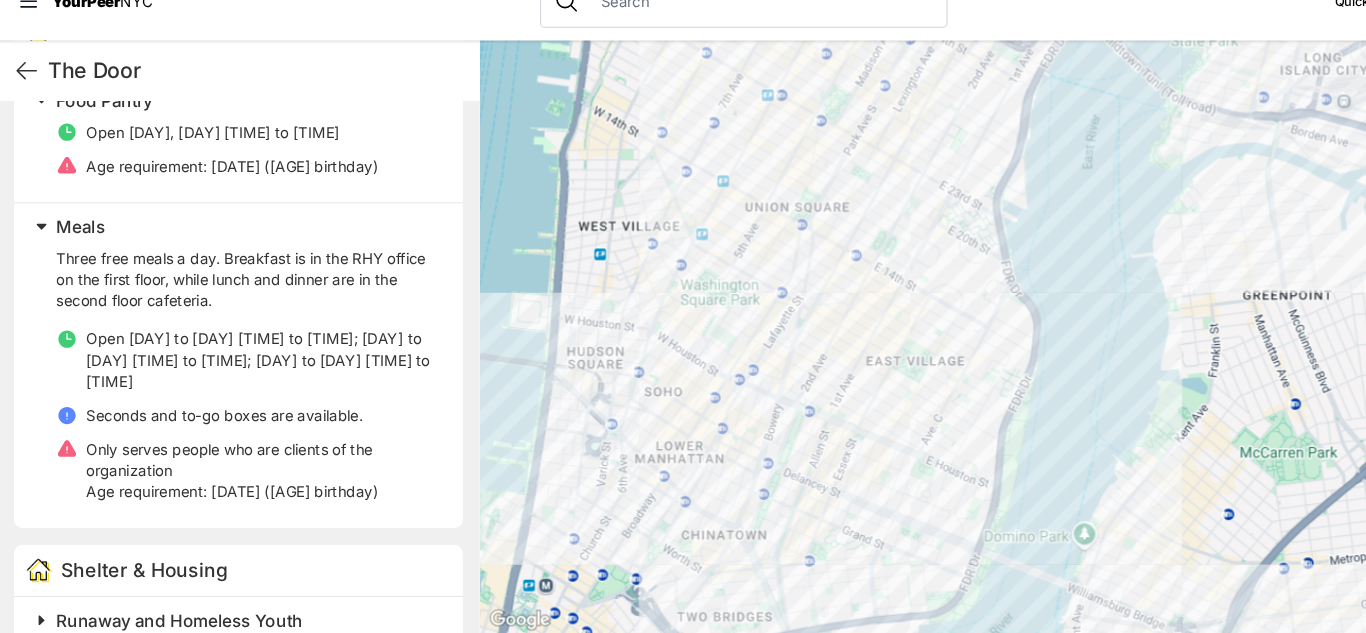 drag, startPoint x: 892, startPoint y: 332, endPoint x: 908, endPoint y: 419, distance: 88.45903 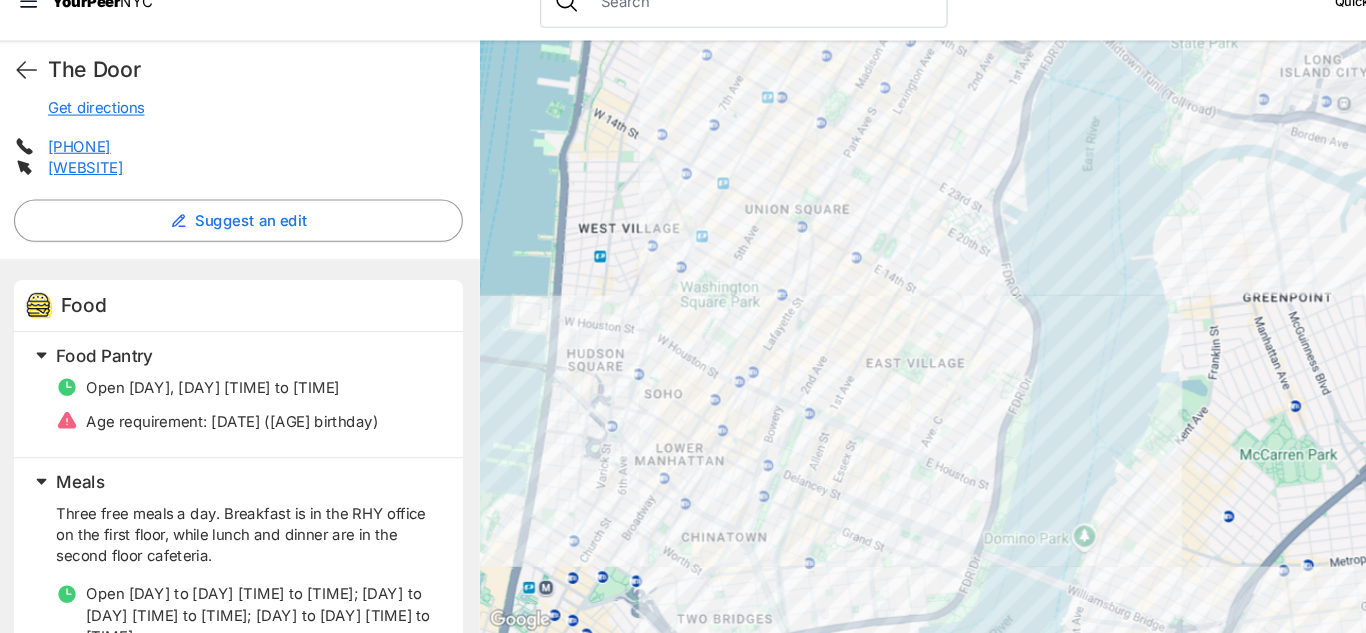 scroll, scrollTop: 449, scrollLeft: 0, axis: vertical 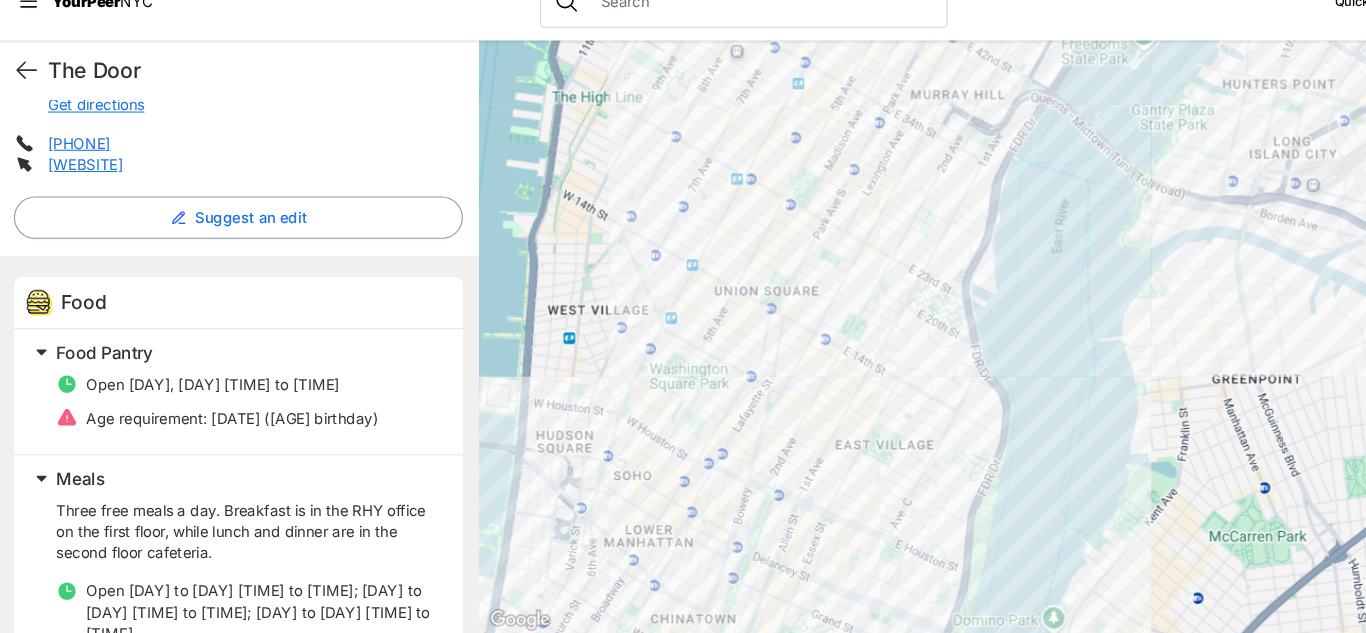 drag, startPoint x: 884, startPoint y: 435, endPoint x: 847, endPoint y: 521, distance: 93.62158 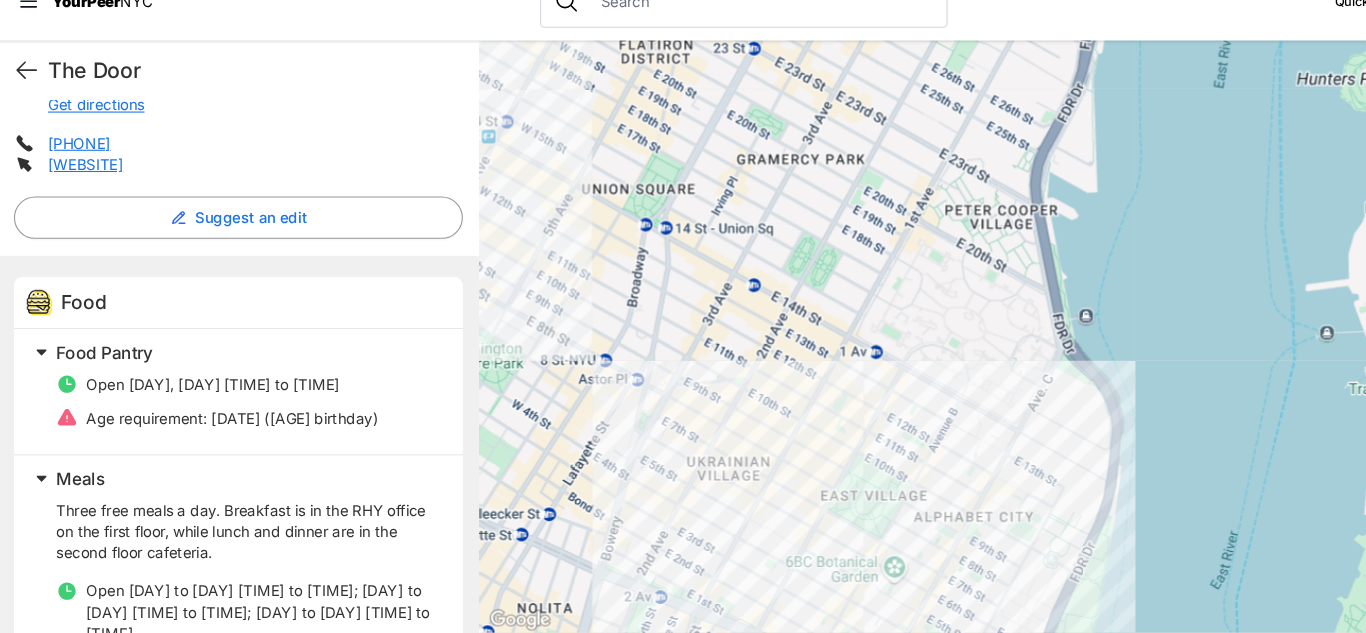 click at bounding box center (910, 353) 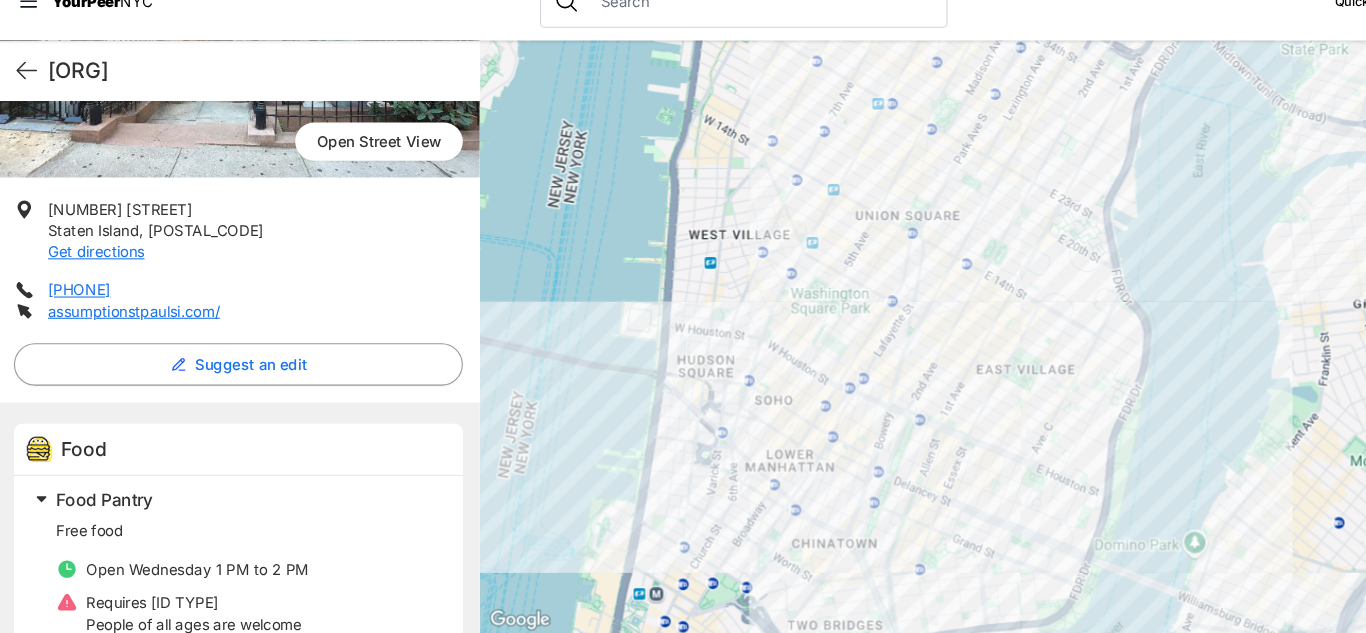 scroll, scrollTop: 331, scrollLeft: 0, axis: vertical 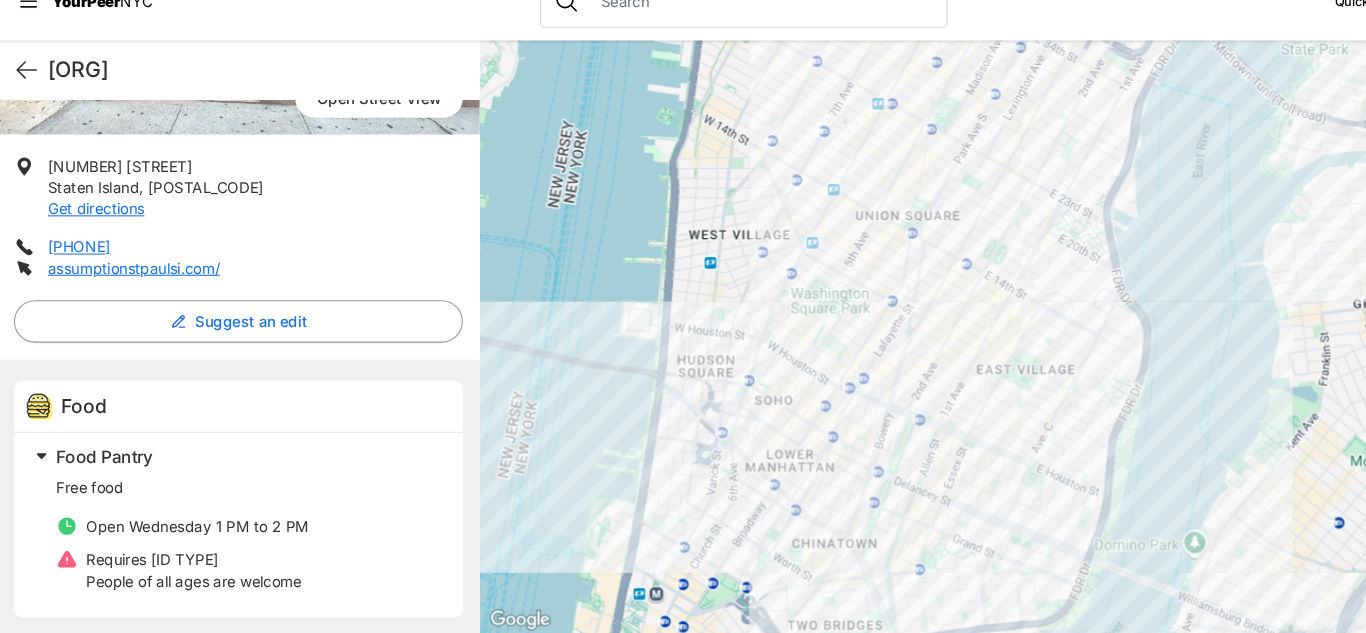 click at bounding box center (910, 353) 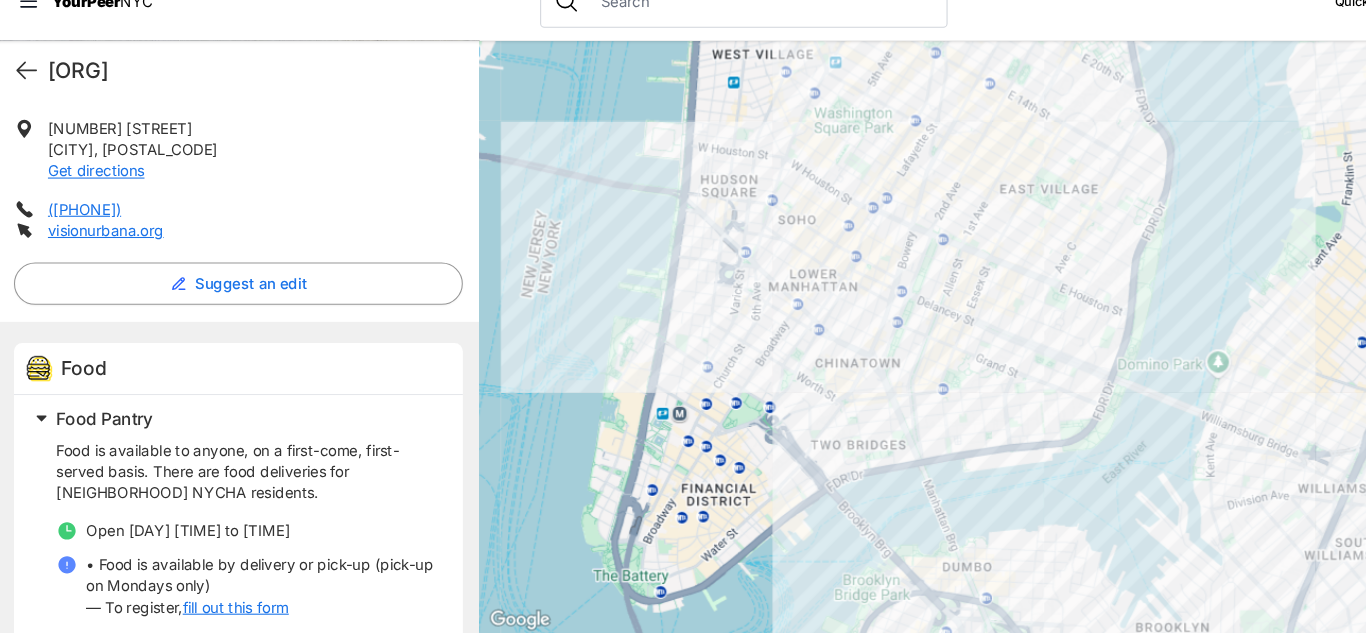 scroll, scrollTop: 388, scrollLeft: 0, axis: vertical 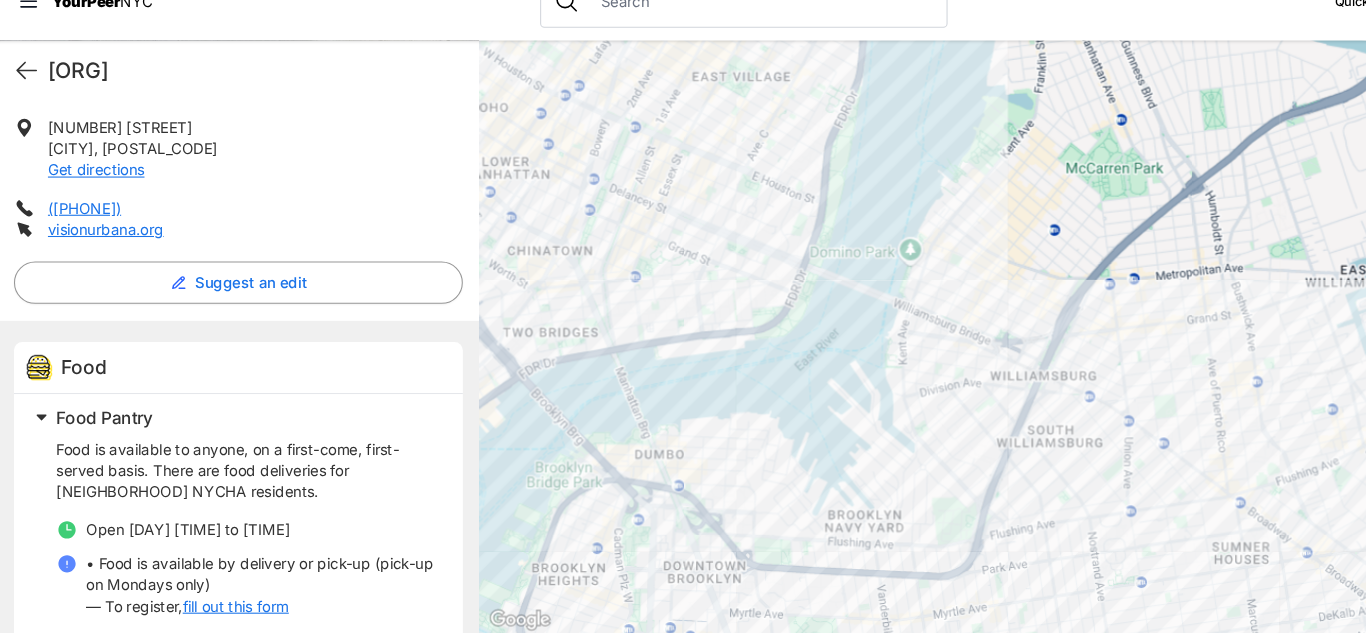 drag, startPoint x: 1131, startPoint y: 318, endPoint x: 808, endPoint y: 197, distance: 344.9203 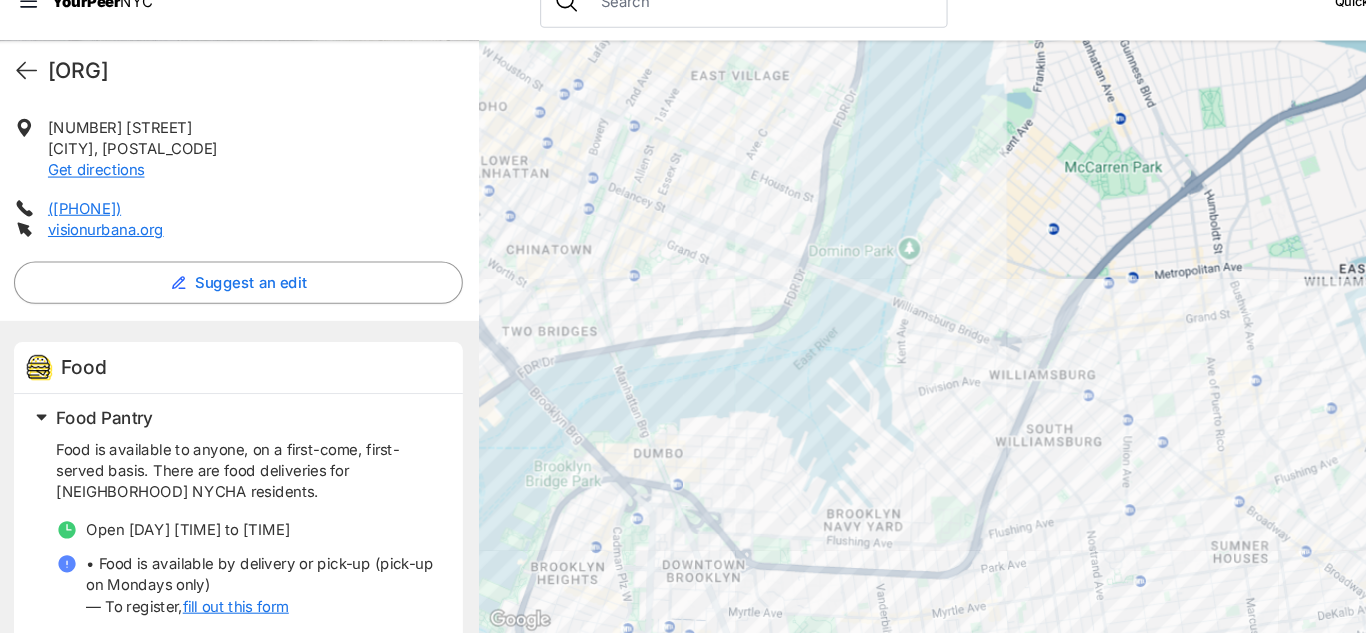 click at bounding box center (910, 353) 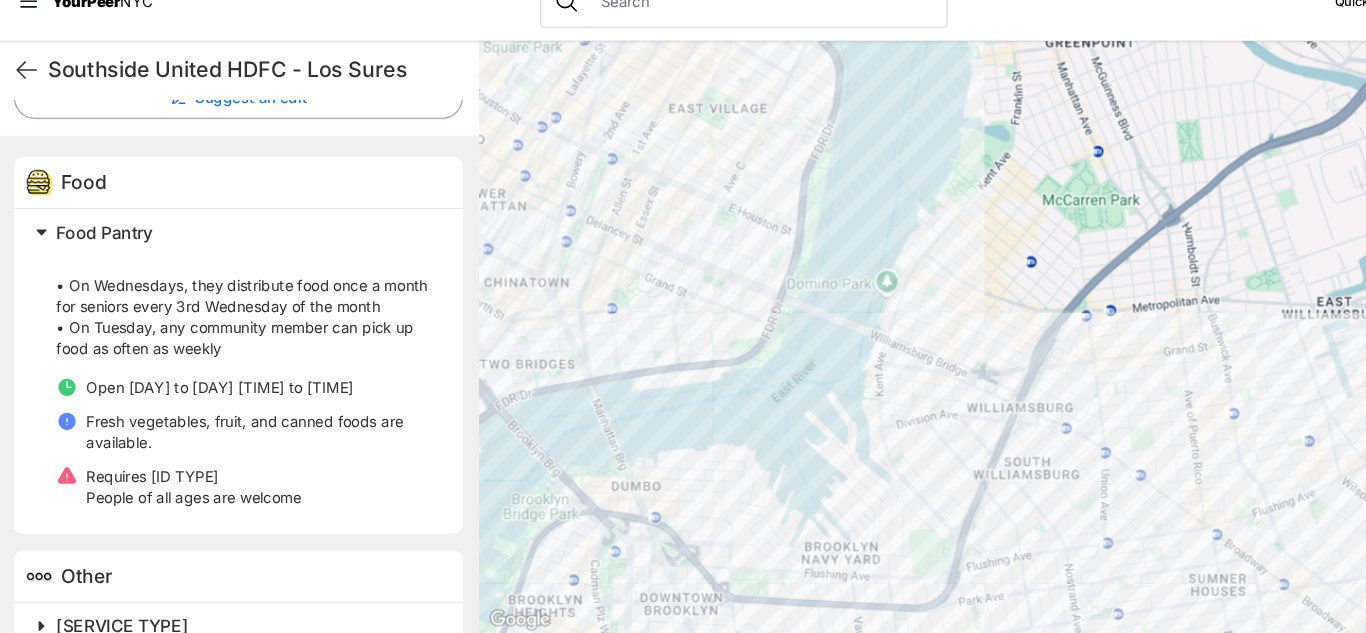 scroll, scrollTop: 563, scrollLeft: 0, axis: vertical 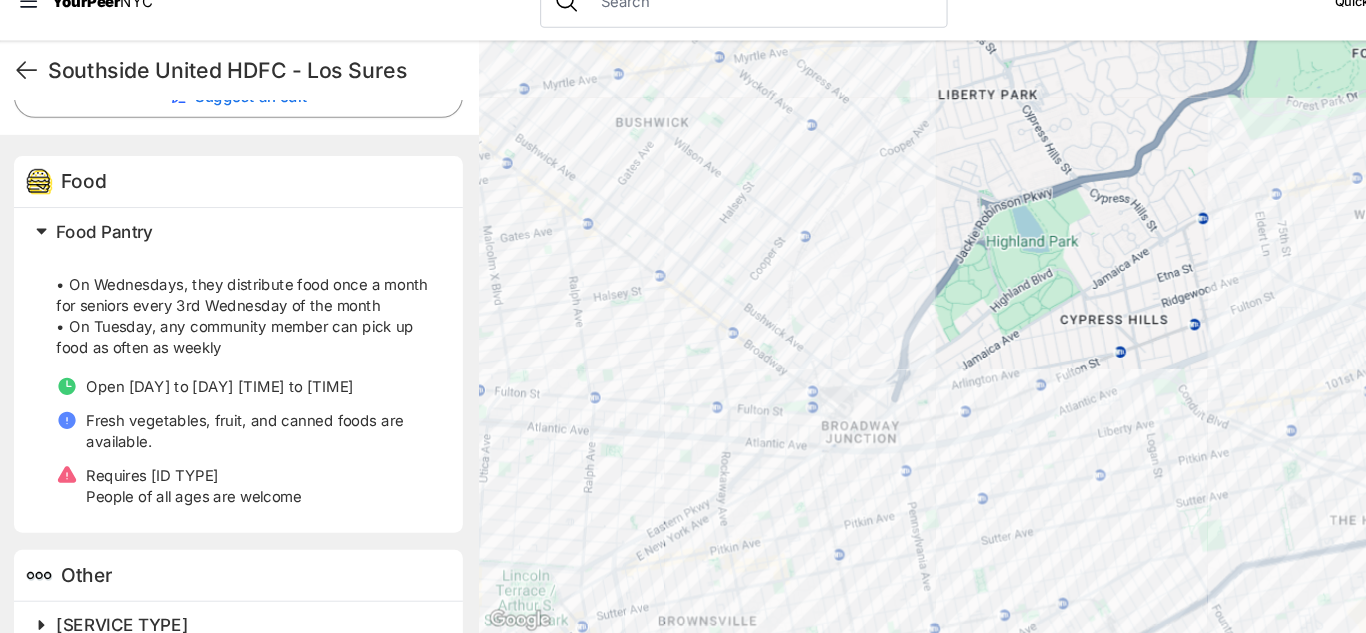 drag, startPoint x: 1027, startPoint y: 414, endPoint x: 206, endPoint y: -47, distance: 941.5742 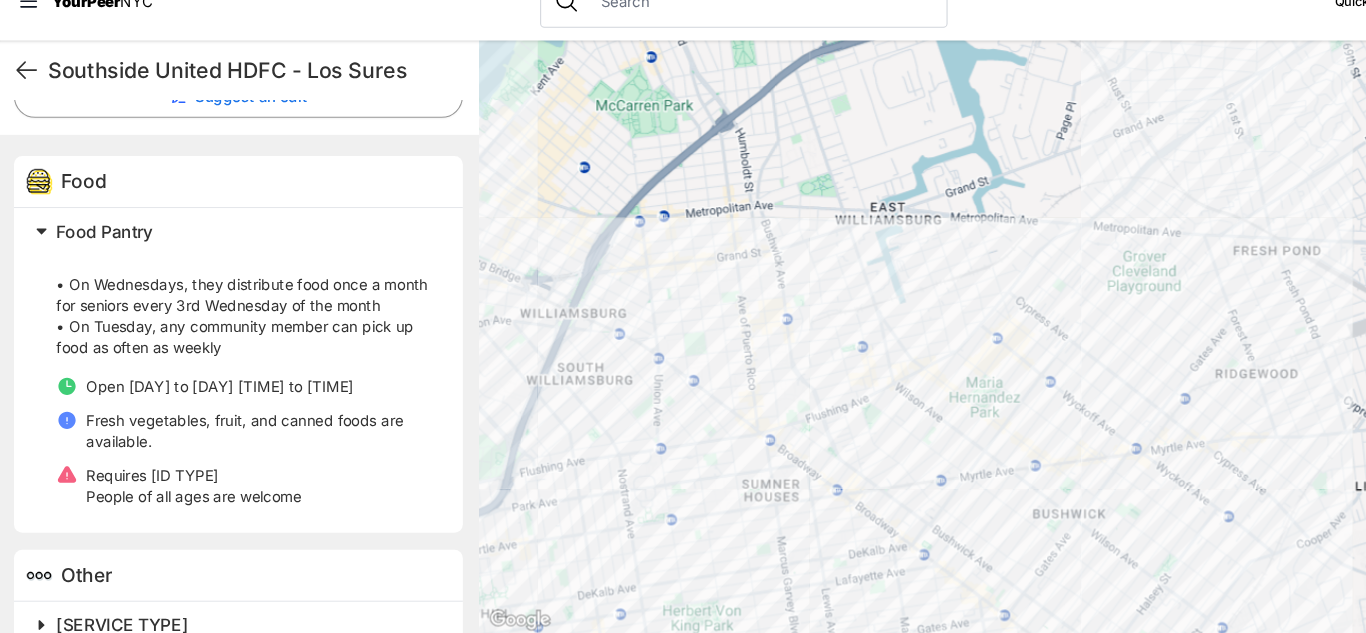 drag, startPoint x: 899, startPoint y: 306, endPoint x: 1289, endPoint y: 675, distance: 536.8994 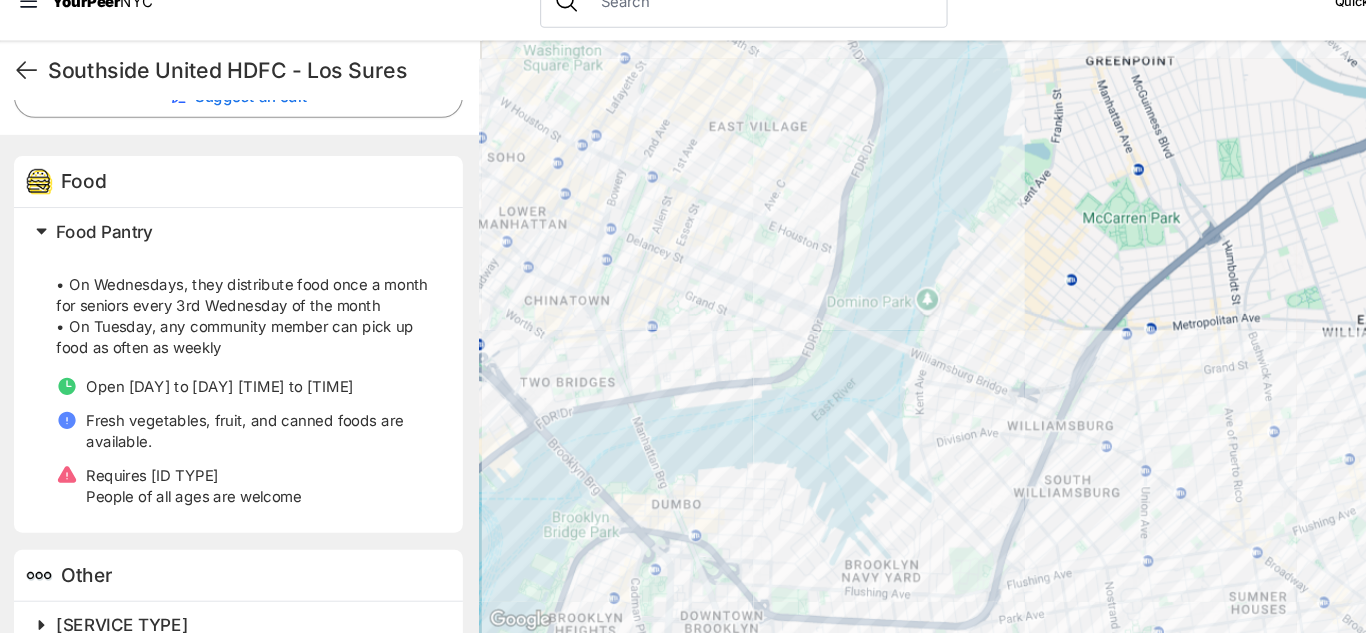 drag, startPoint x: 737, startPoint y: 184, endPoint x: 1289, endPoint y: 323, distance: 569.23193 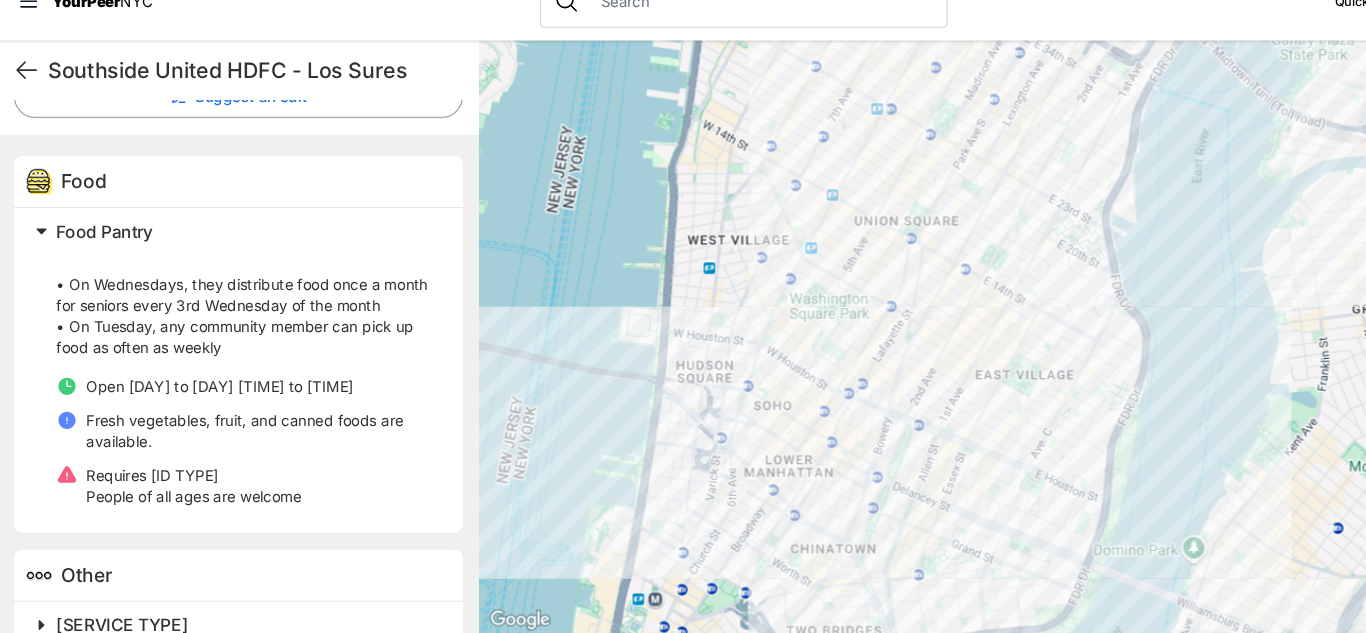 drag, startPoint x: 700, startPoint y: 277, endPoint x: 985, endPoint y: 543, distance: 389.8474 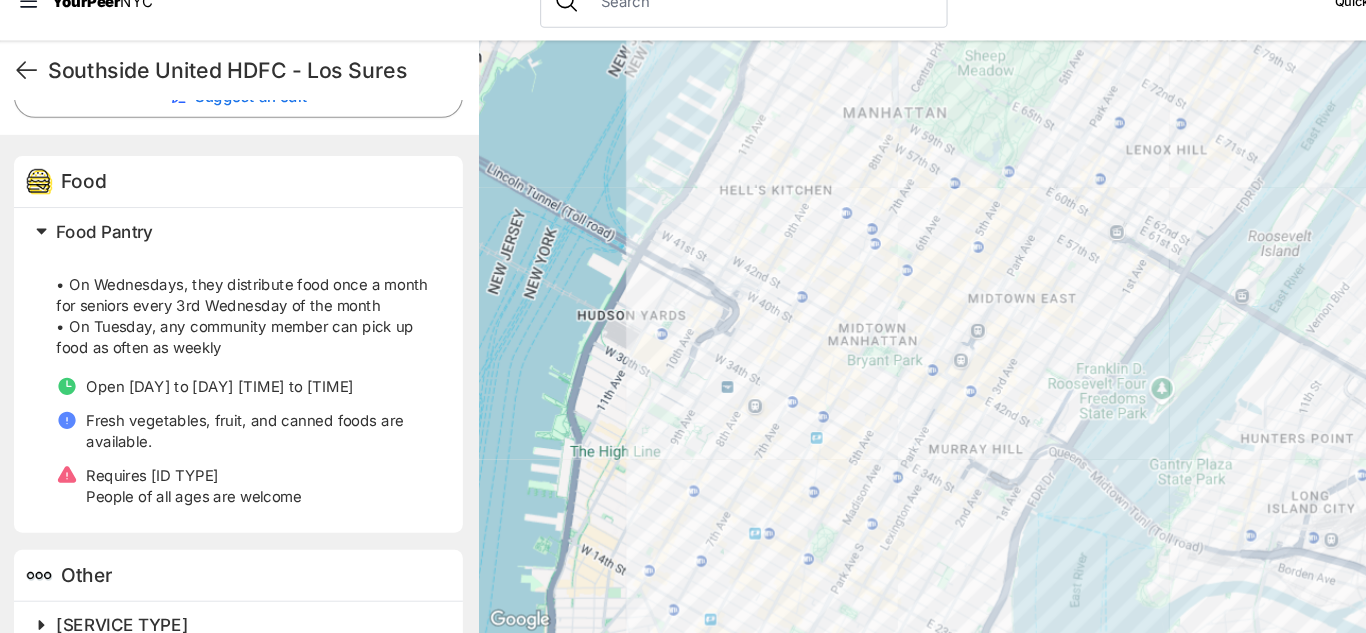 drag, startPoint x: 882, startPoint y: 257, endPoint x: 768, endPoint y: 675, distance: 433.26666 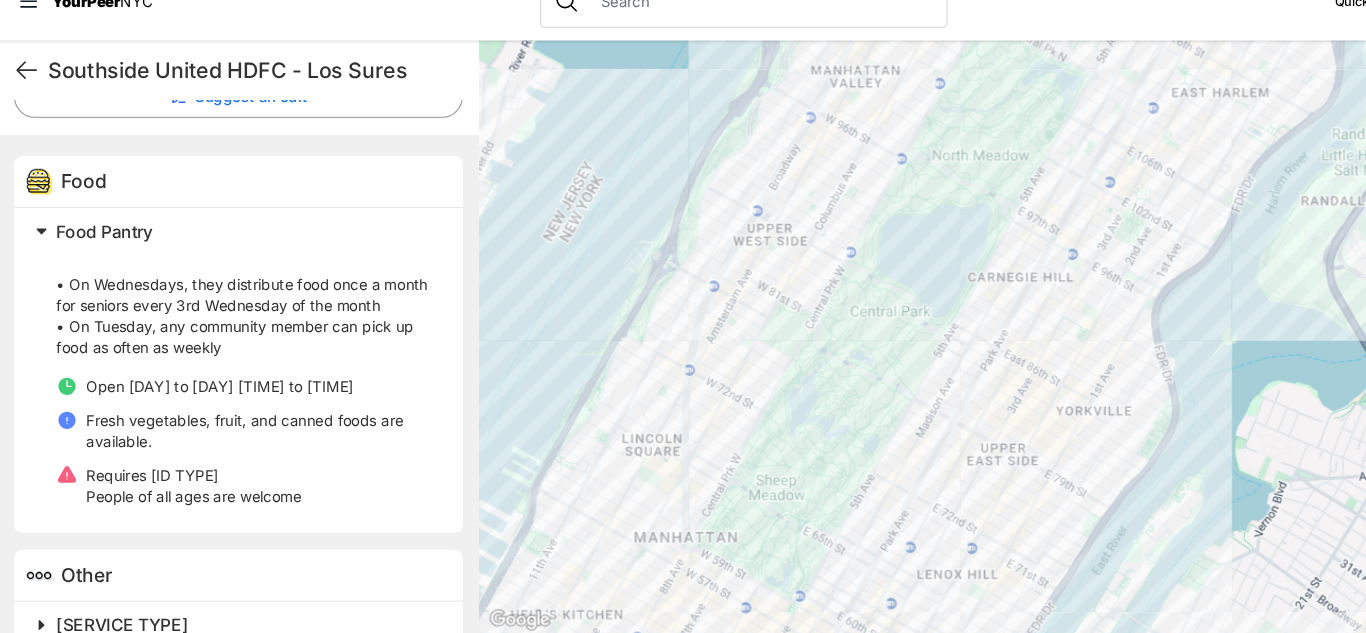 drag, startPoint x: 874, startPoint y: 271, endPoint x: 677, endPoint y: 675, distance: 449.47192 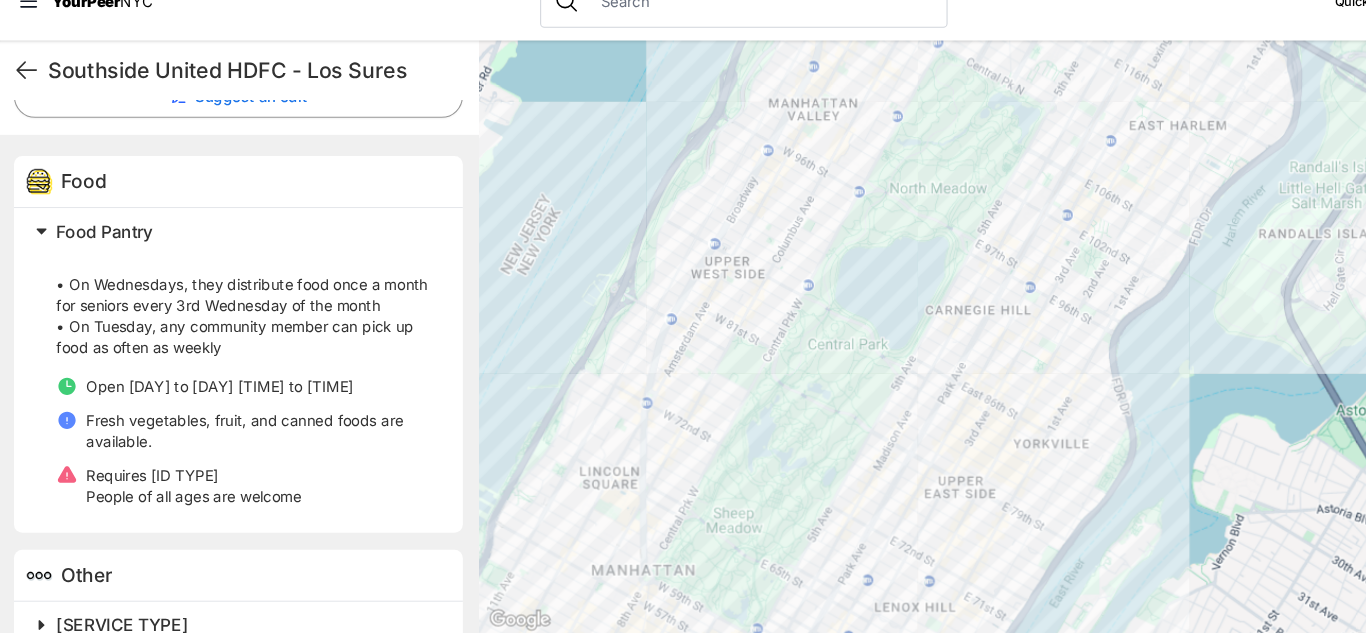 drag, startPoint x: 754, startPoint y: 429, endPoint x: 704, endPoint y: 472, distance: 65.946945 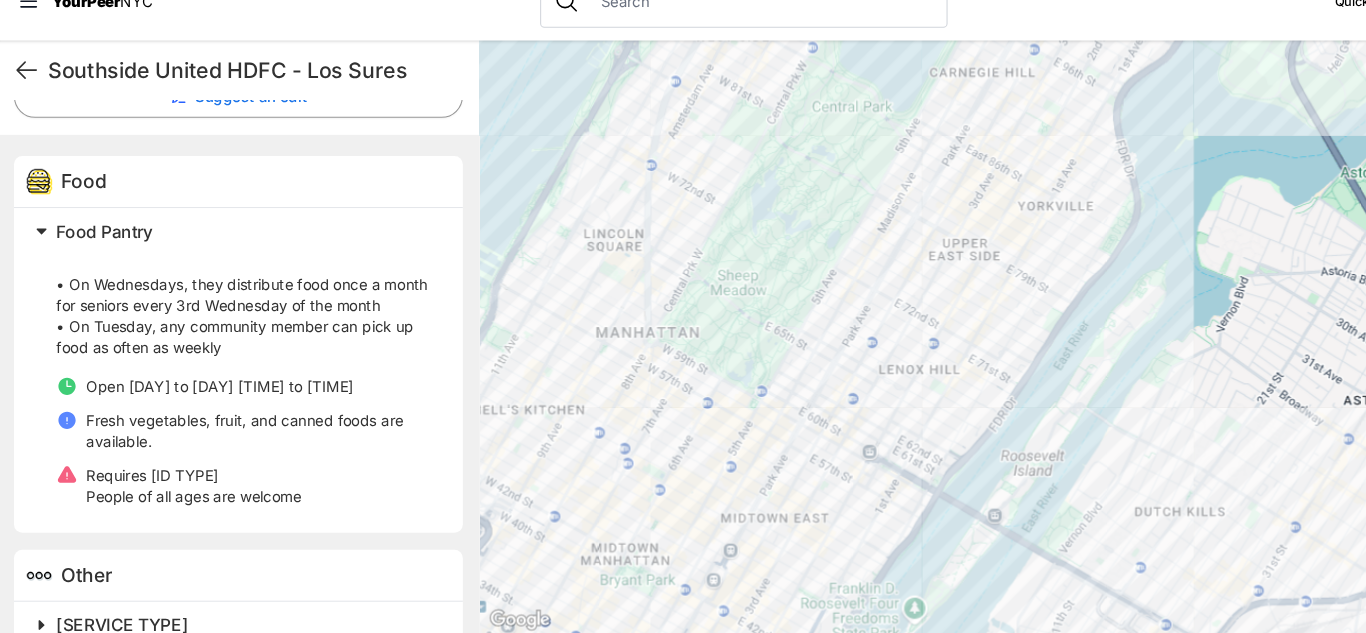 drag, startPoint x: 804, startPoint y: 505, endPoint x: 808, endPoint y: 280, distance: 225.03555 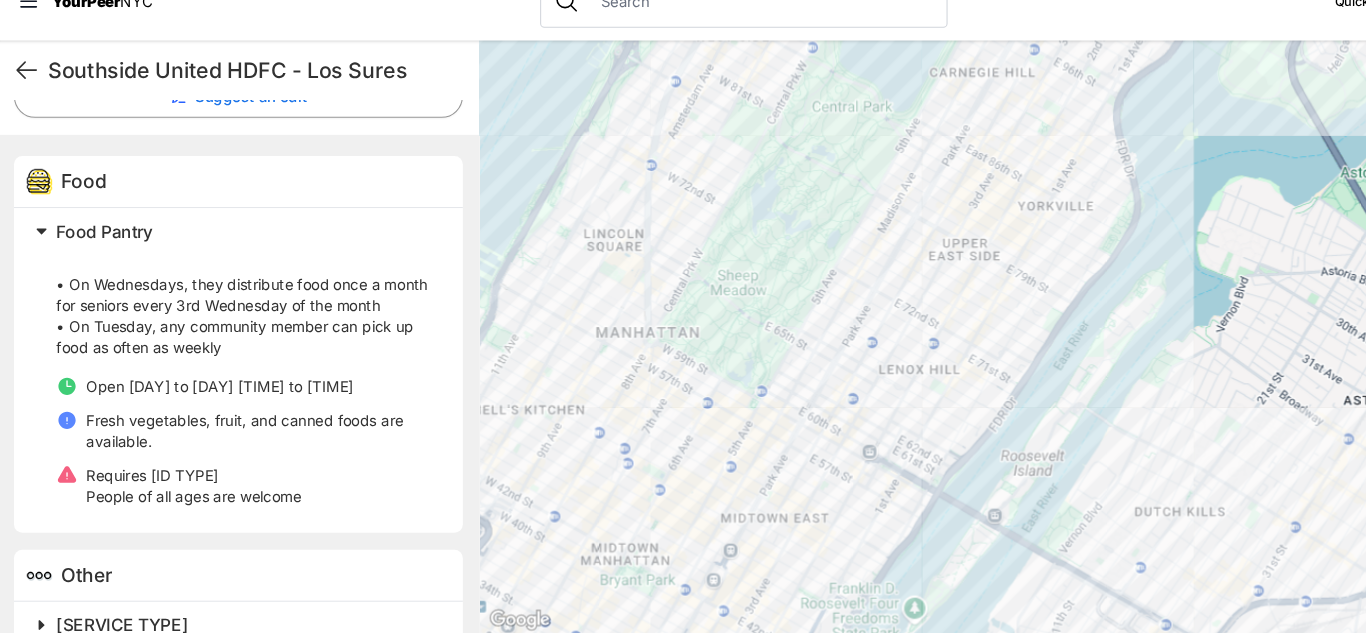 click at bounding box center (910, 353) 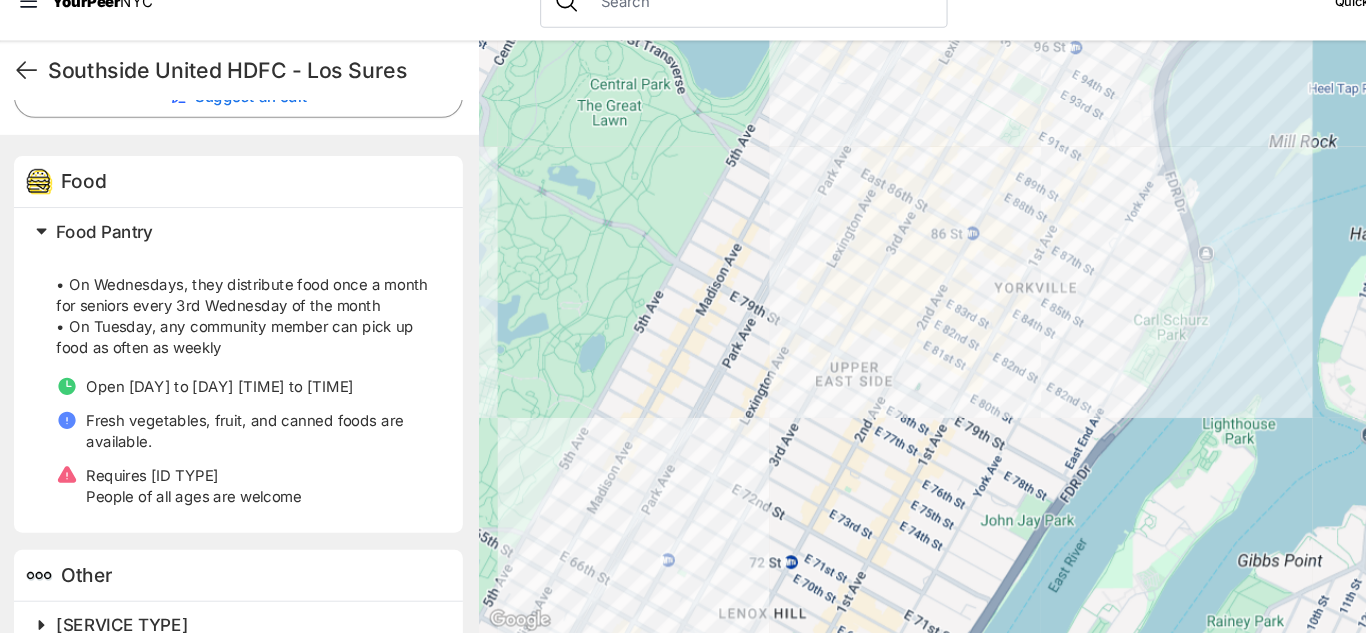 click at bounding box center (910, 353) 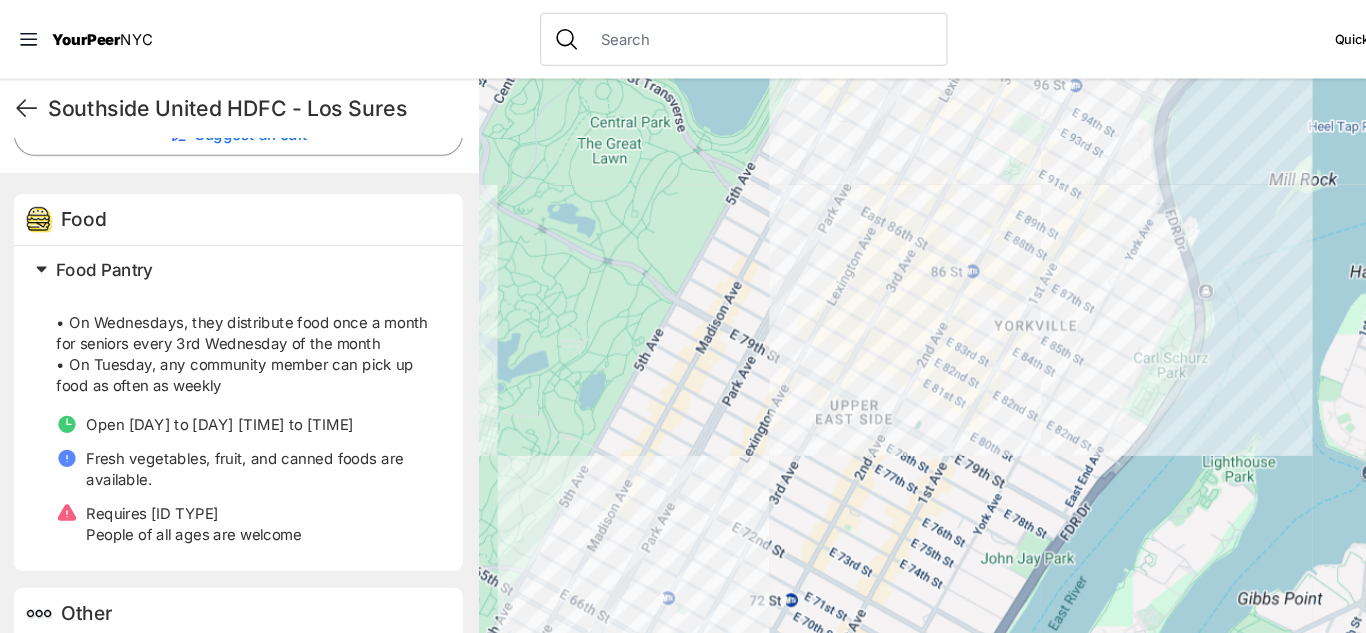 scroll, scrollTop: 643, scrollLeft: 0, axis: vertical 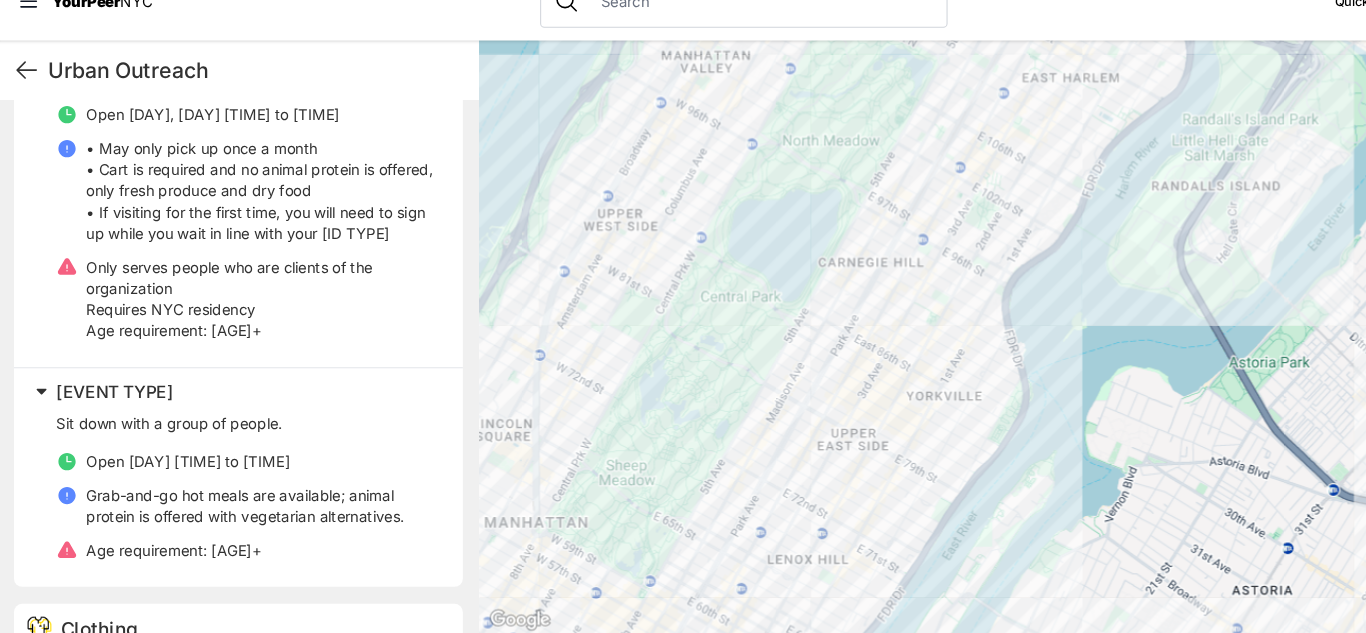 click on "Open [DAY] [TIME] to [TIME] [TIME] are available; [TYPE] is offered with [TYPE] alternatives. Age requirement: [AGE]+" at bounding box center (235, 513) 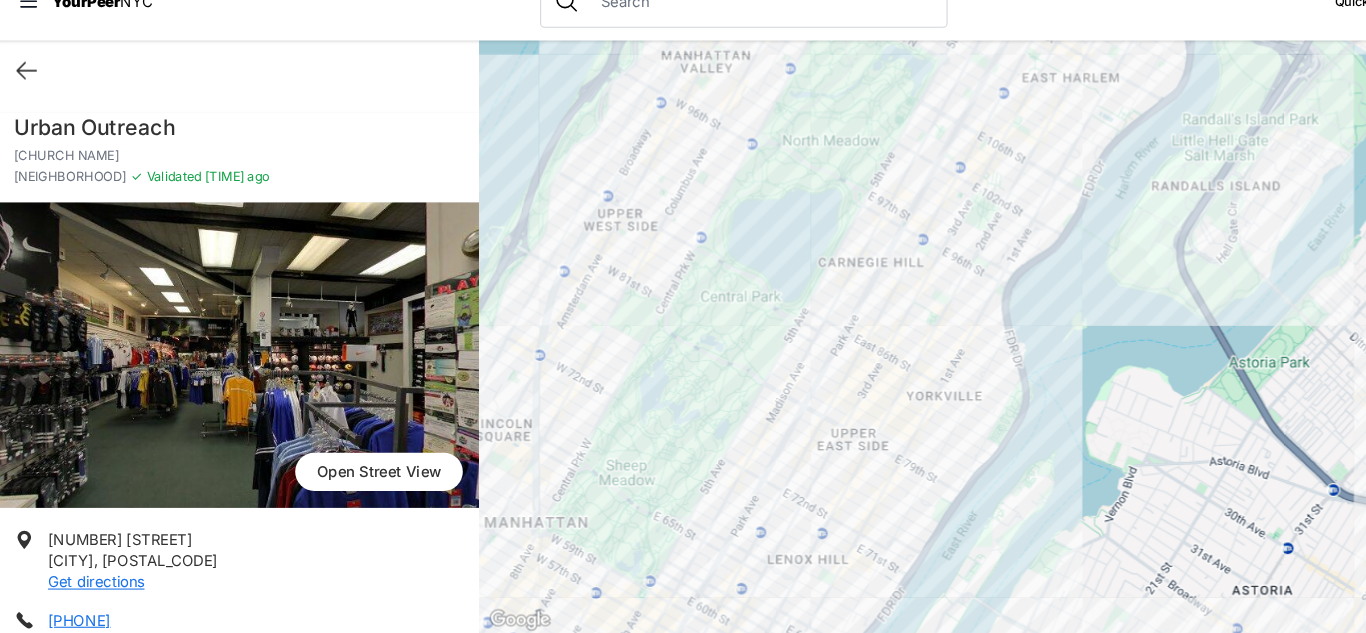 scroll, scrollTop: 0, scrollLeft: 0, axis: both 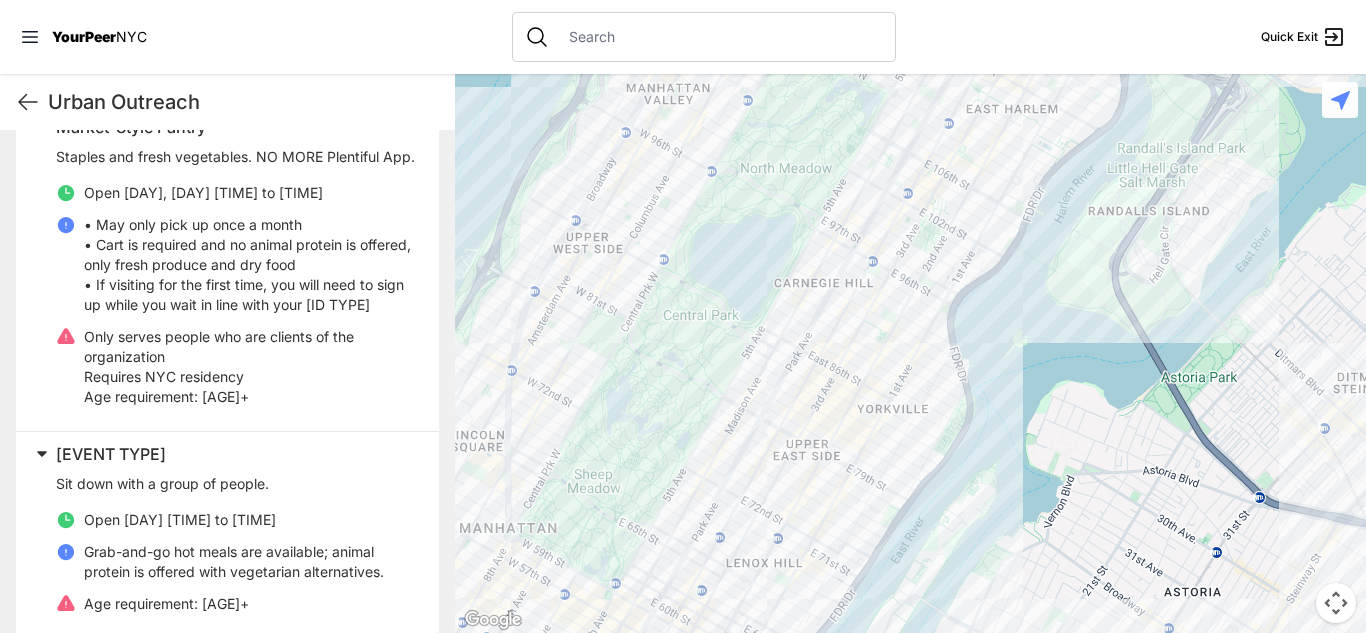 click at bounding box center [910, 353] 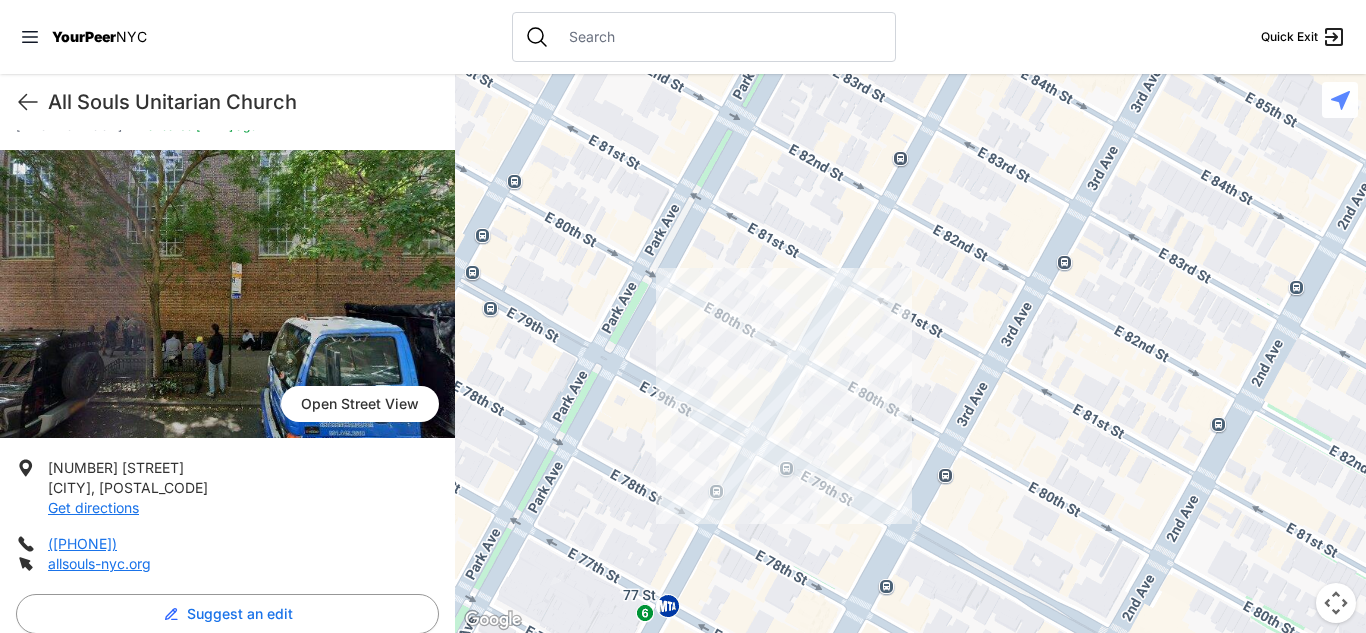 scroll, scrollTop: 61, scrollLeft: 0, axis: vertical 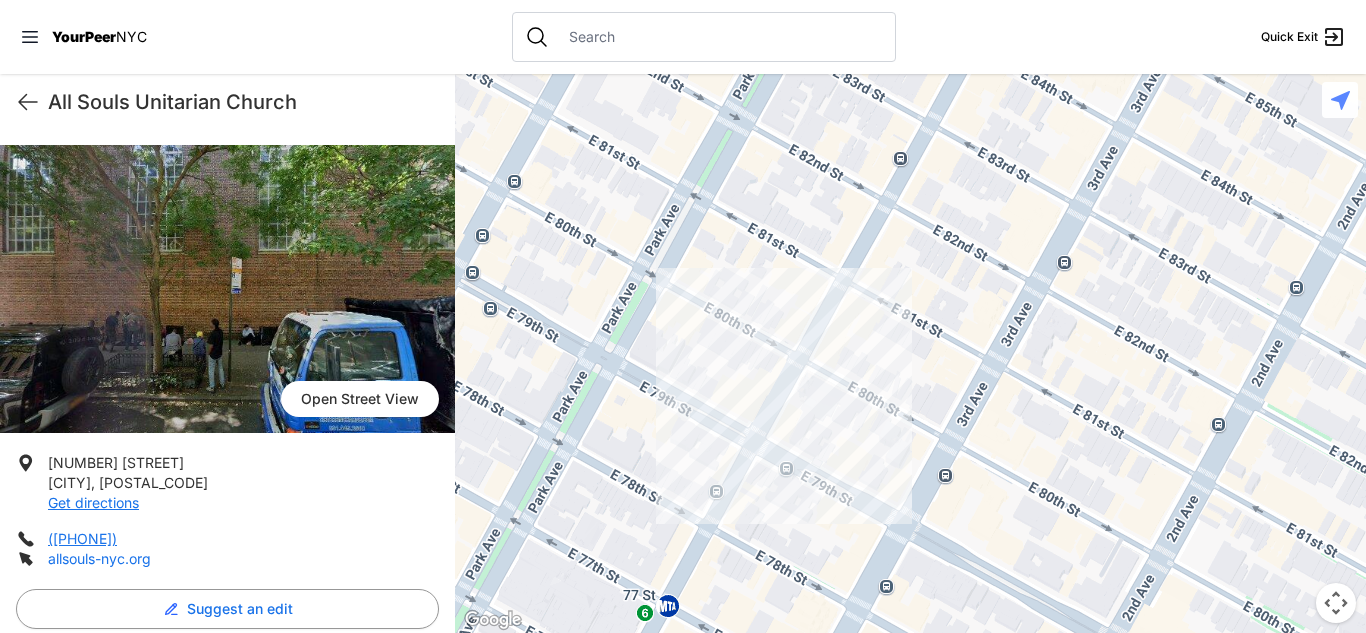 click on "allsouls-nyc.org" at bounding box center (99, 558) 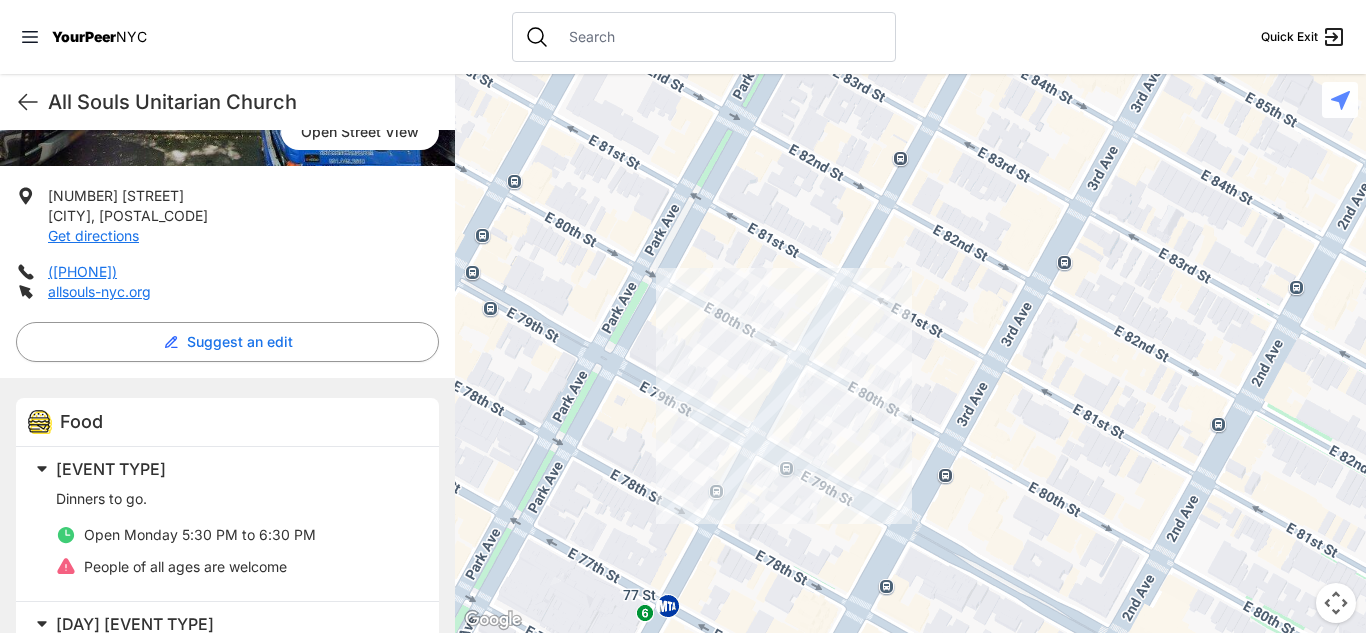 scroll, scrollTop: 353, scrollLeft: 0, axis: vertical 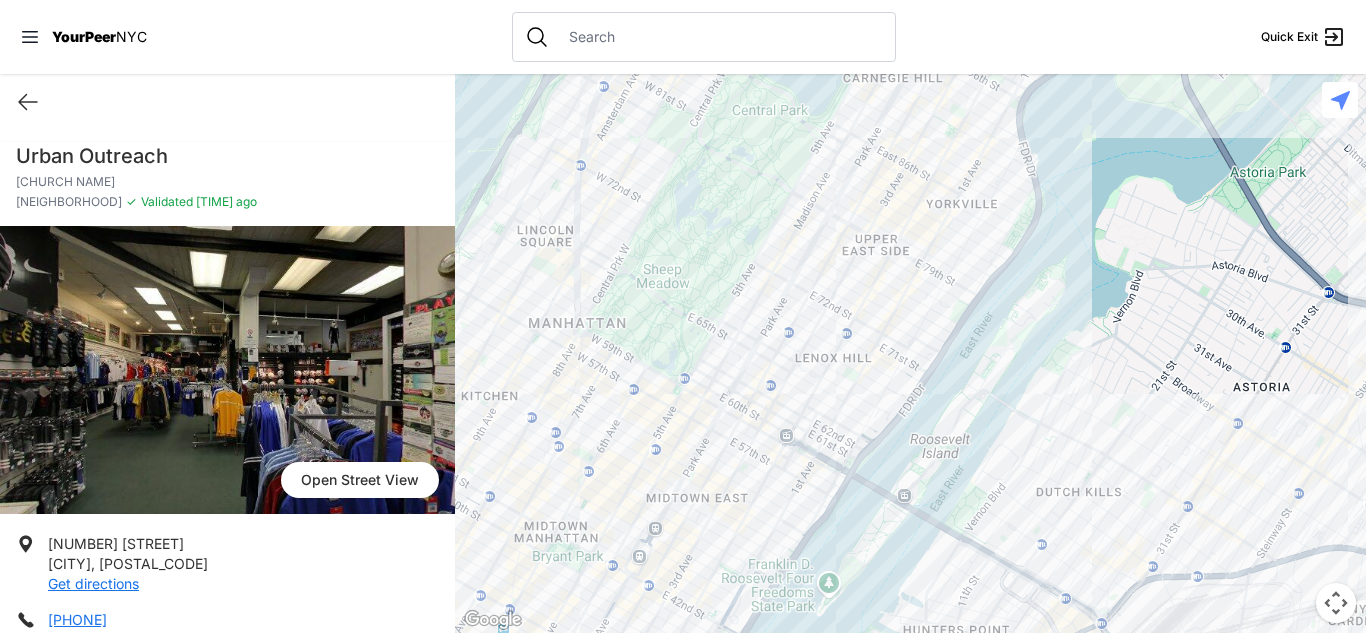 drag, startPoint x: 756, startPoint y: 469, endPoint x: 826, endPoint y: 257, distance: 223.2577 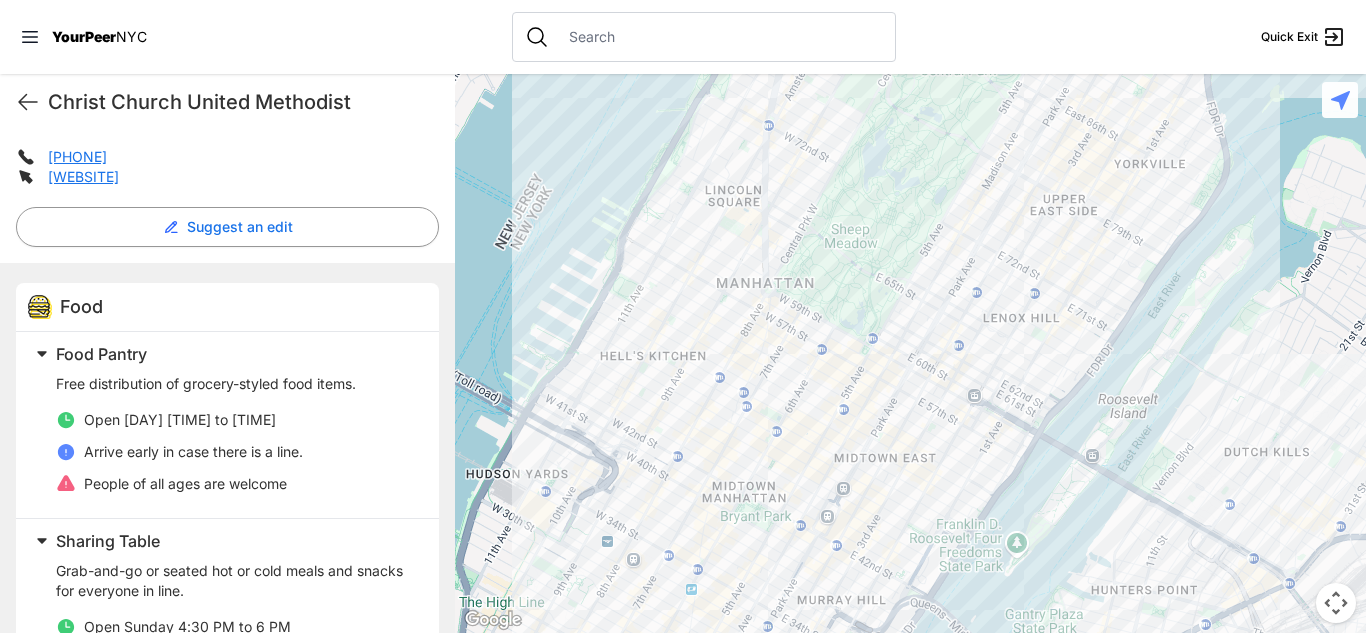 scroll, scrollTop: 447, scrollLeft: 0, axis: vertical 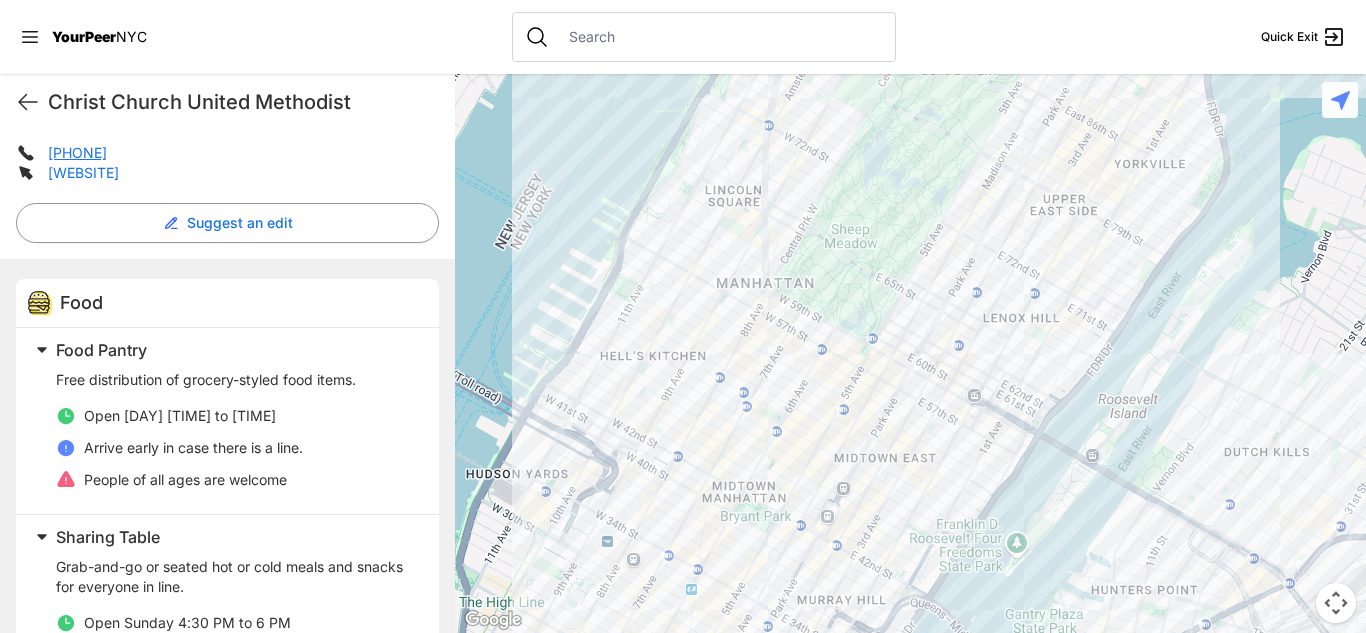 click on "[WEBSITE]" at bounding box center (83, 172) 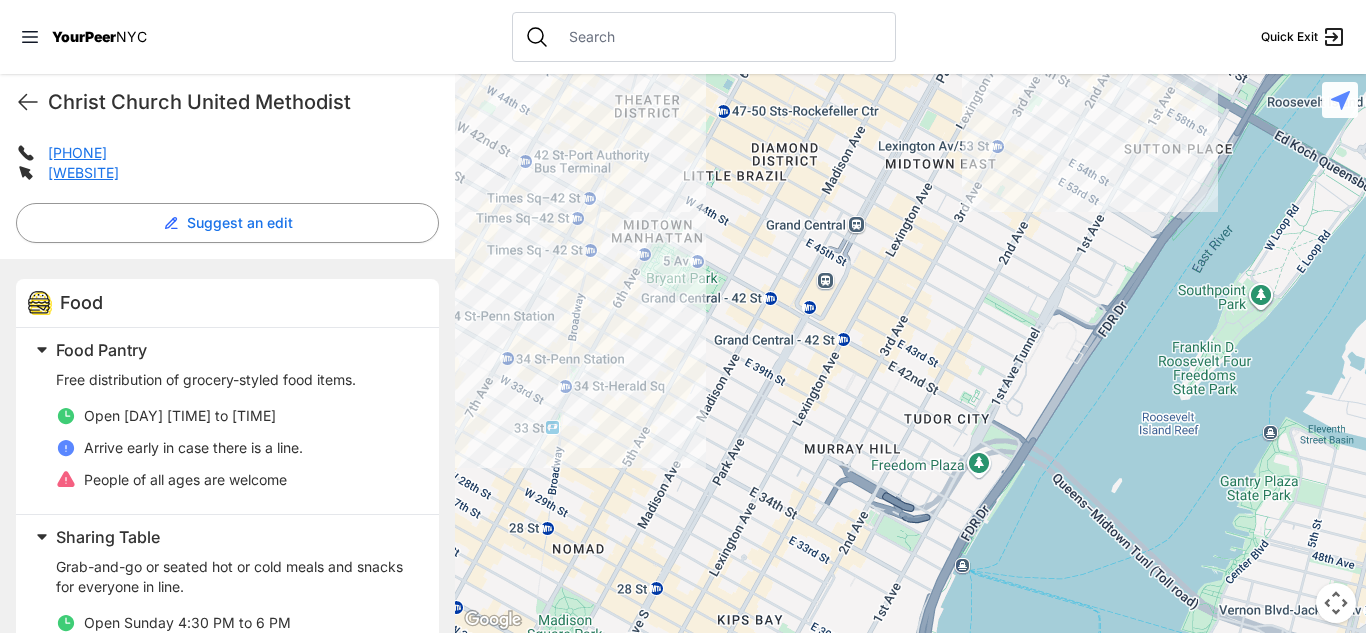 drag, startPoint x: 969, startPoint y: 470, endPoint x: 1027, endPoint y: 49, distance: 424.97647 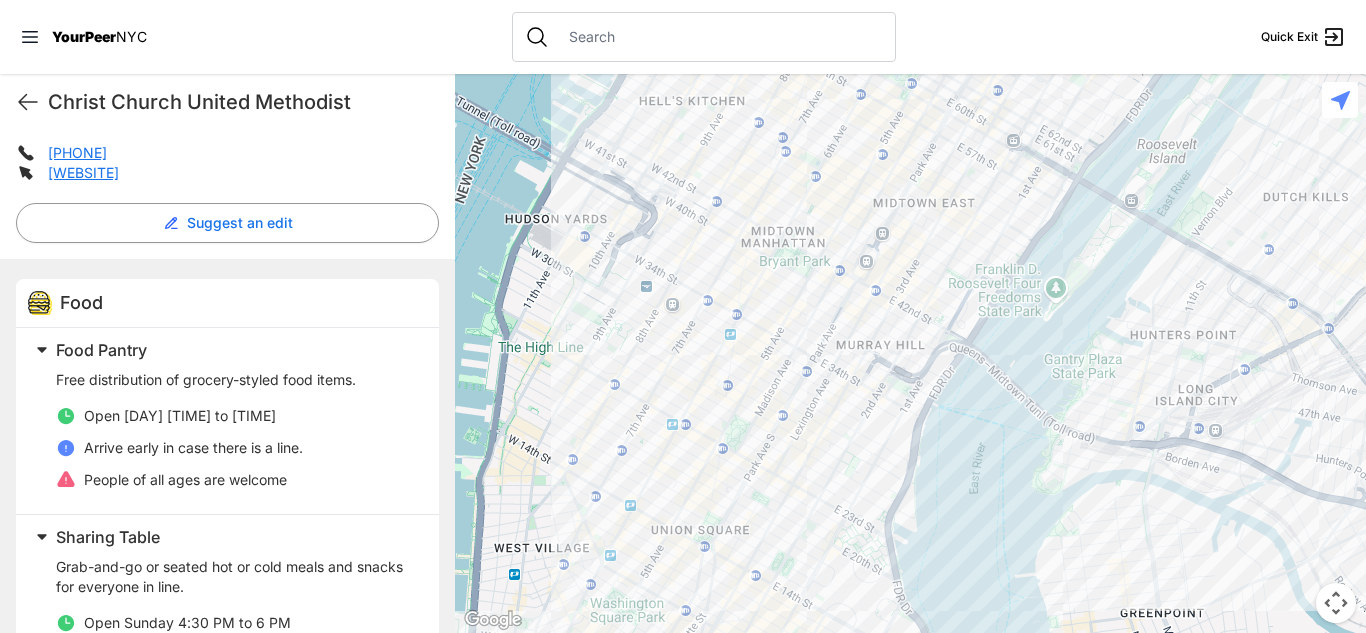 drag, startPoint x: 766, startPoint y: 421, endPoint x: 785, endPoint y: 351, distance: 72.53275 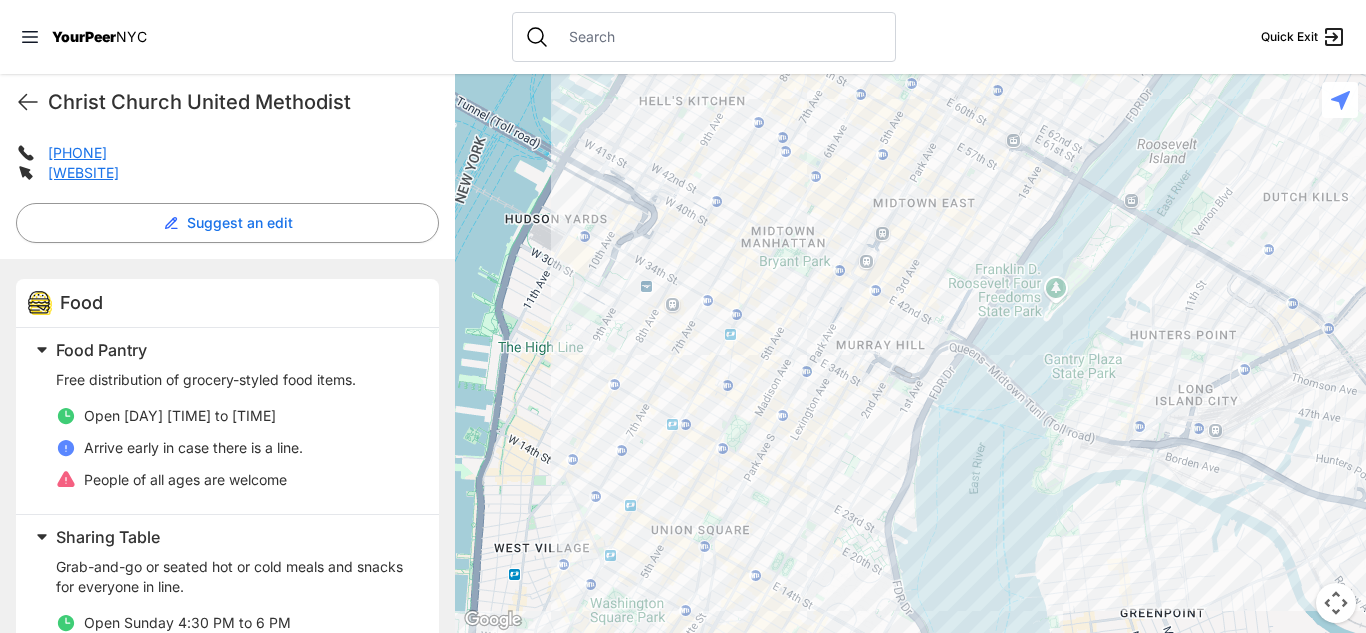 click at bounding box center (910, 353) 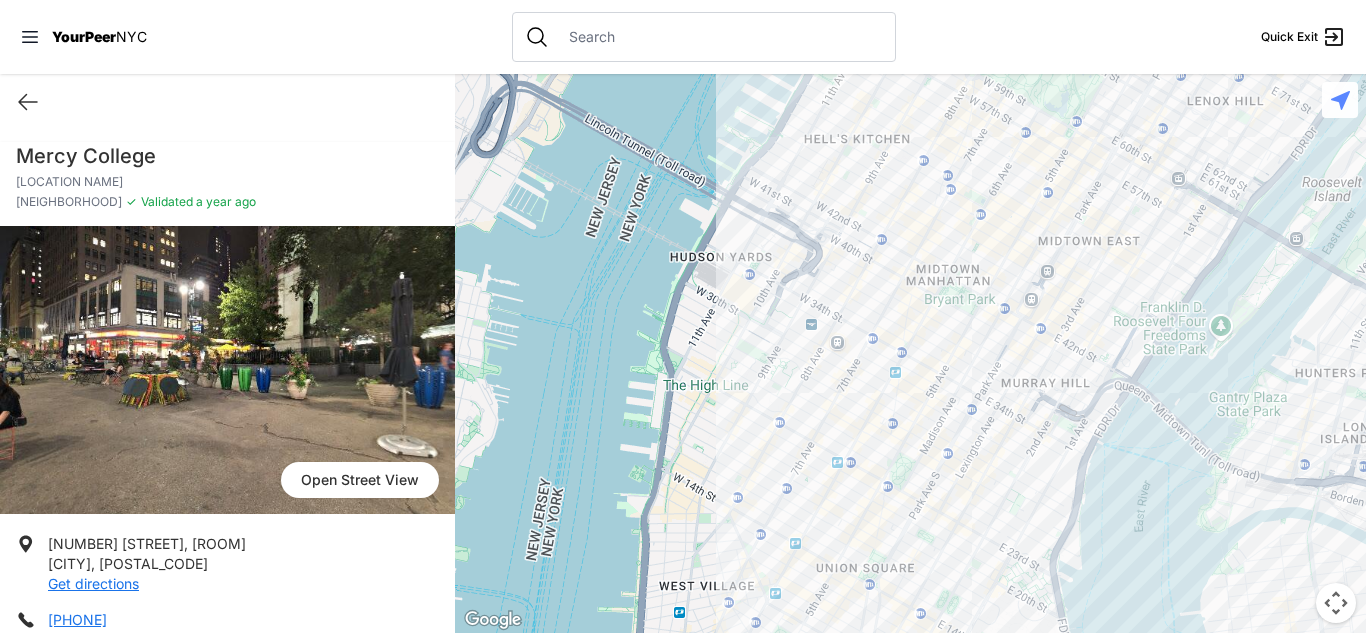 click at bounding box center [910, 353] 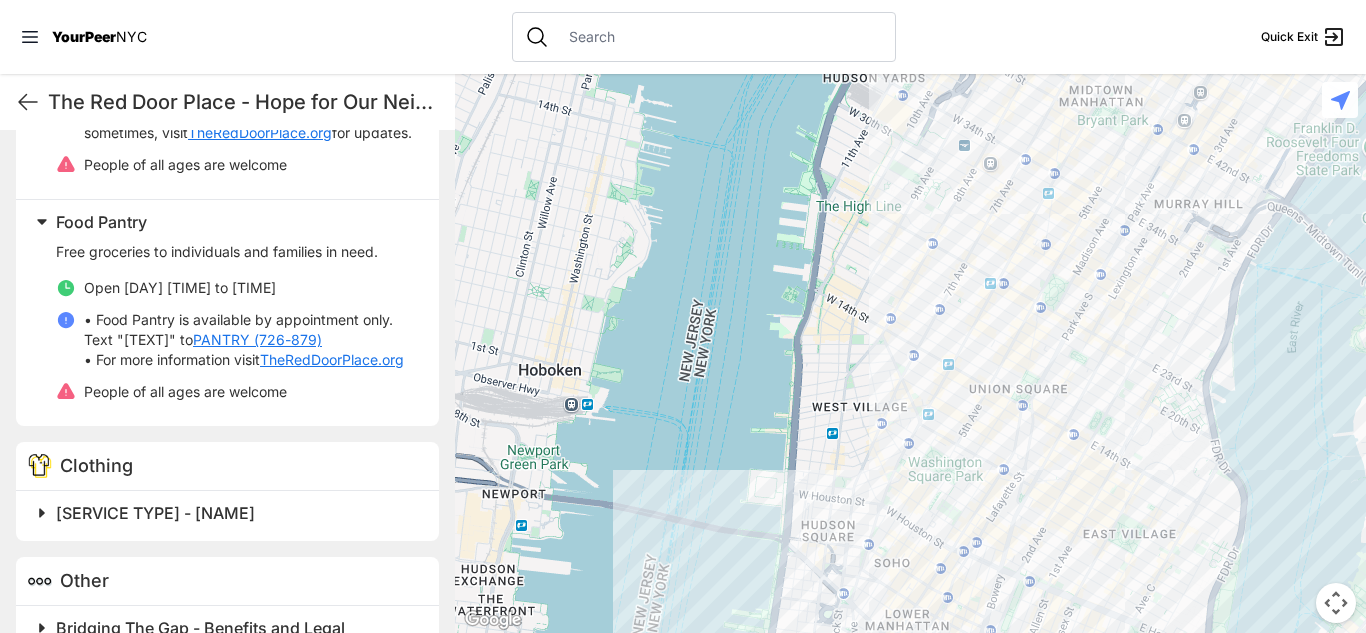 scroll, scrollTop: 831, scrollLeft: 0, axis: vertical 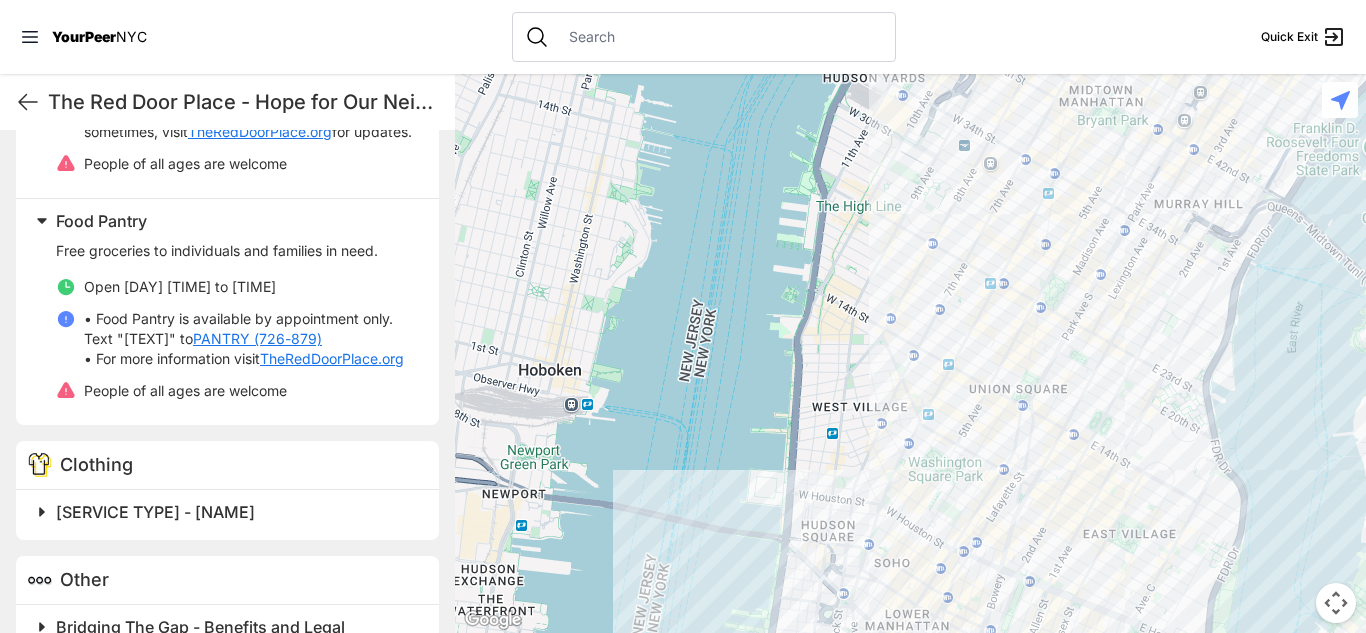 click at bounding box center [910, 353] 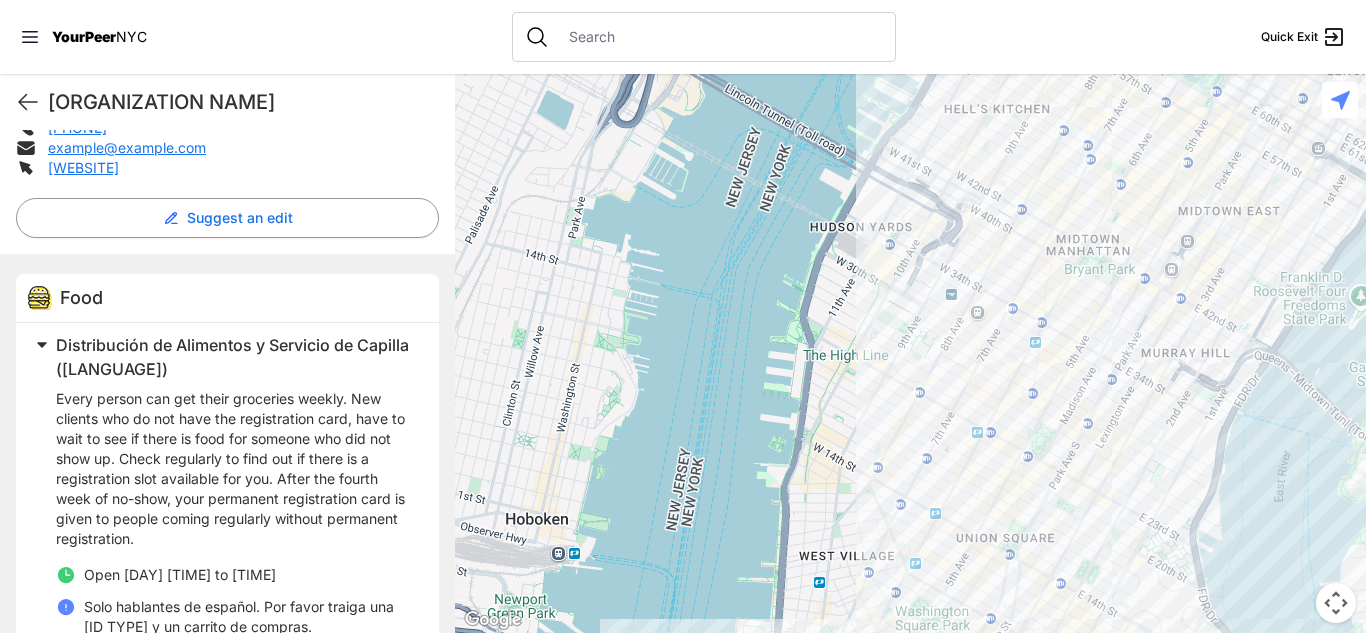 scroll, scrollTop: 494, scrollLeft: 0, axis: vertical 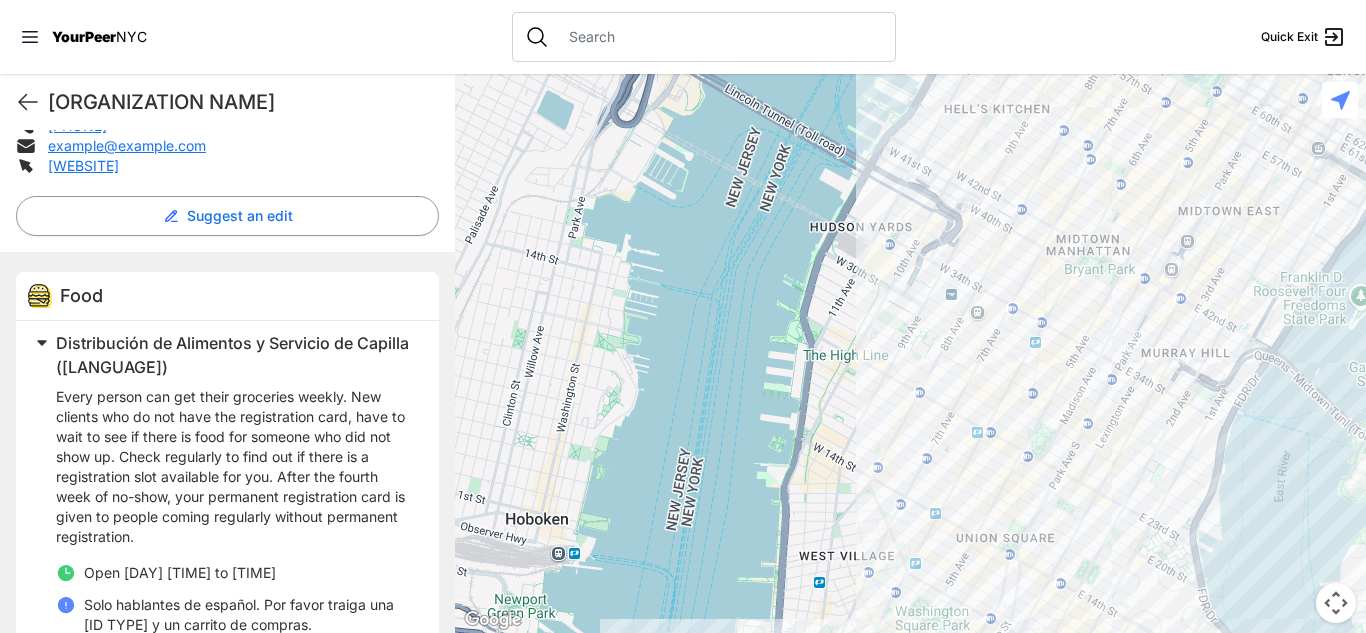 click at bounding box center (910, 353) 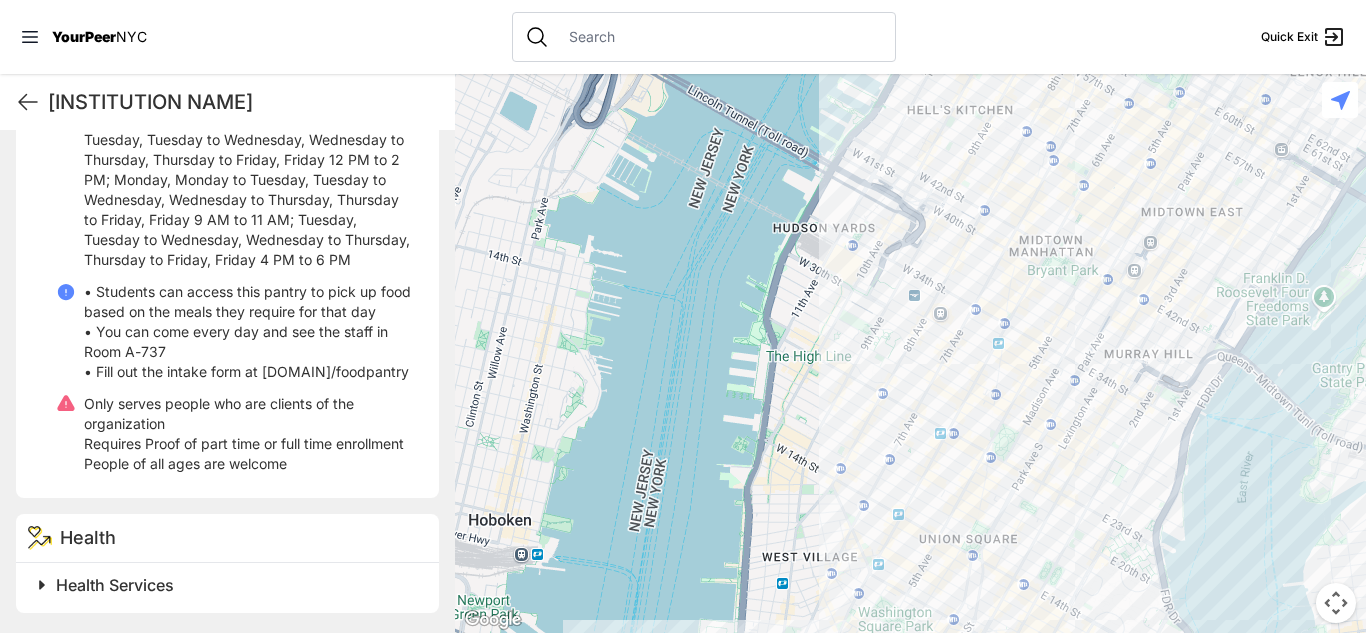 scroll, scrollTop: 903, scrollLeft: 0, axis: vertical 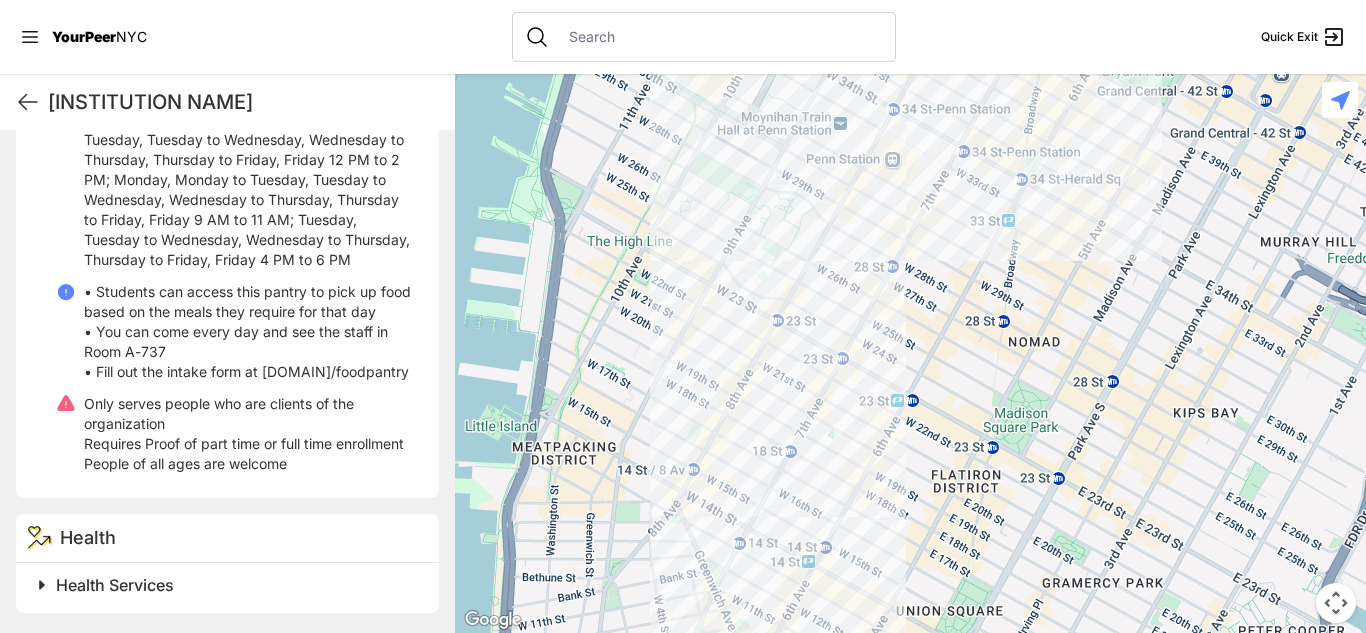 click at bounding box center (910, 353) 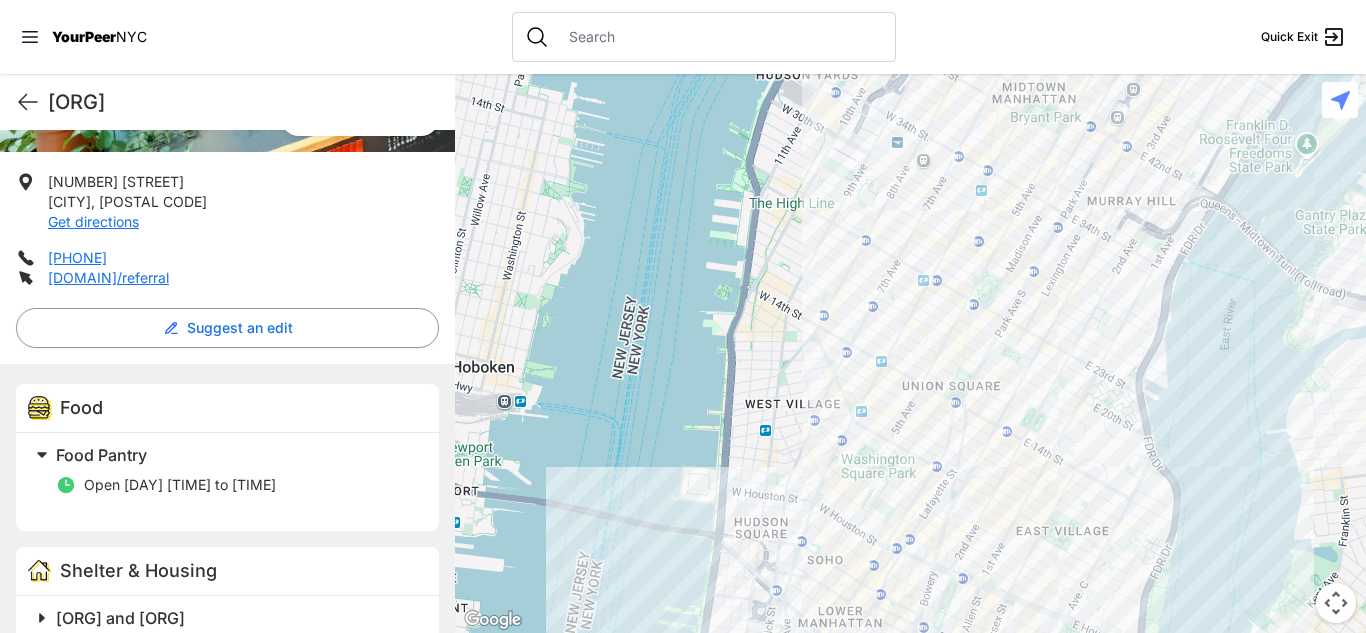 scroll, scrollTop: 382, scrollLeft: 0, axis: vertical 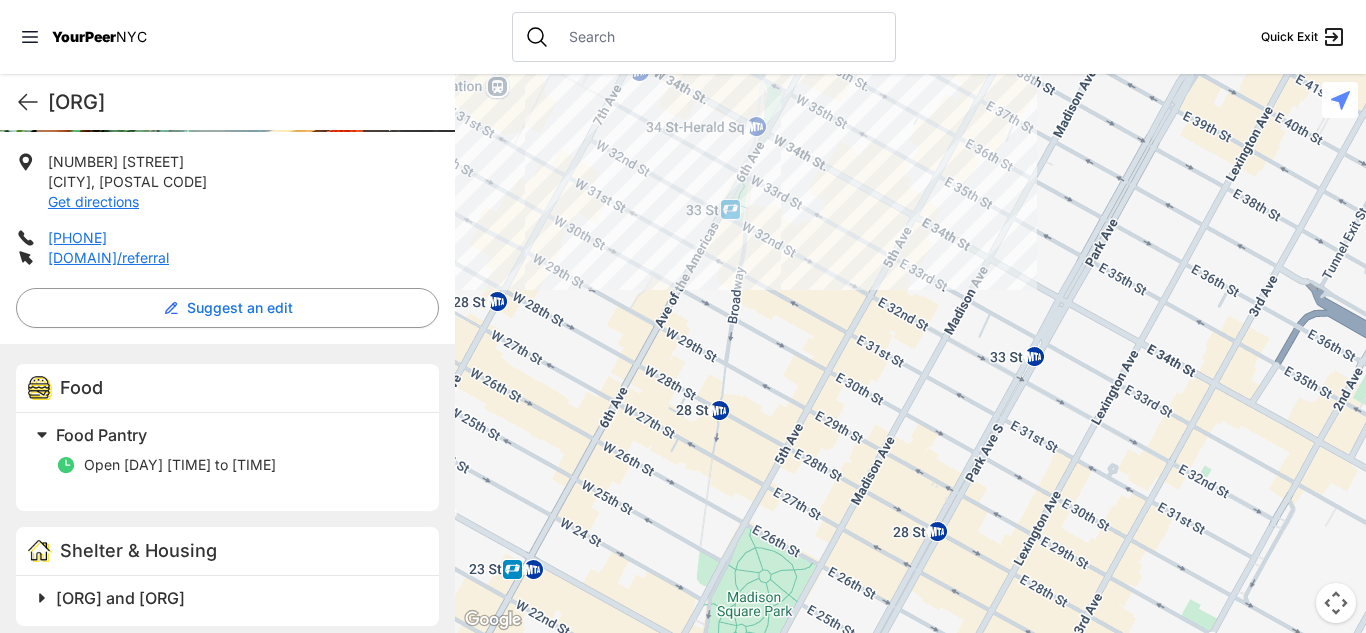 drag, startPoint x: 878, startPoint y: 112, endPoint x: 895, endPoint y: 264, distance: 152.94771 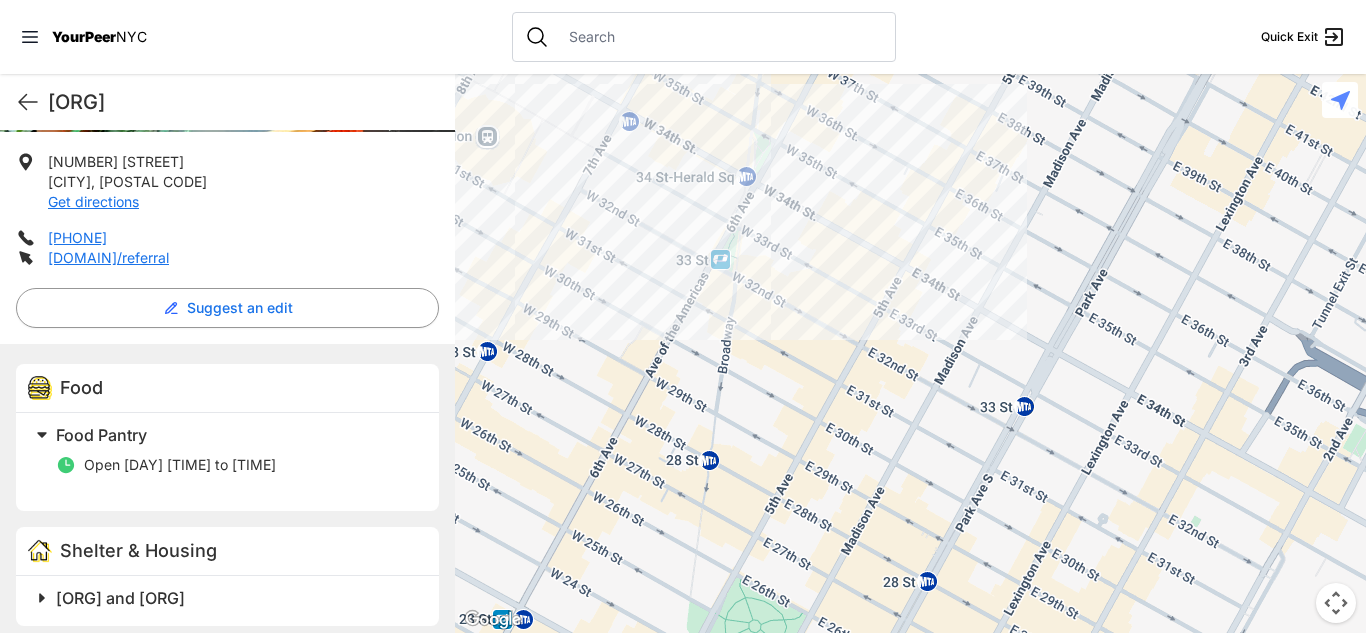 click at bounding box center [910, 353] 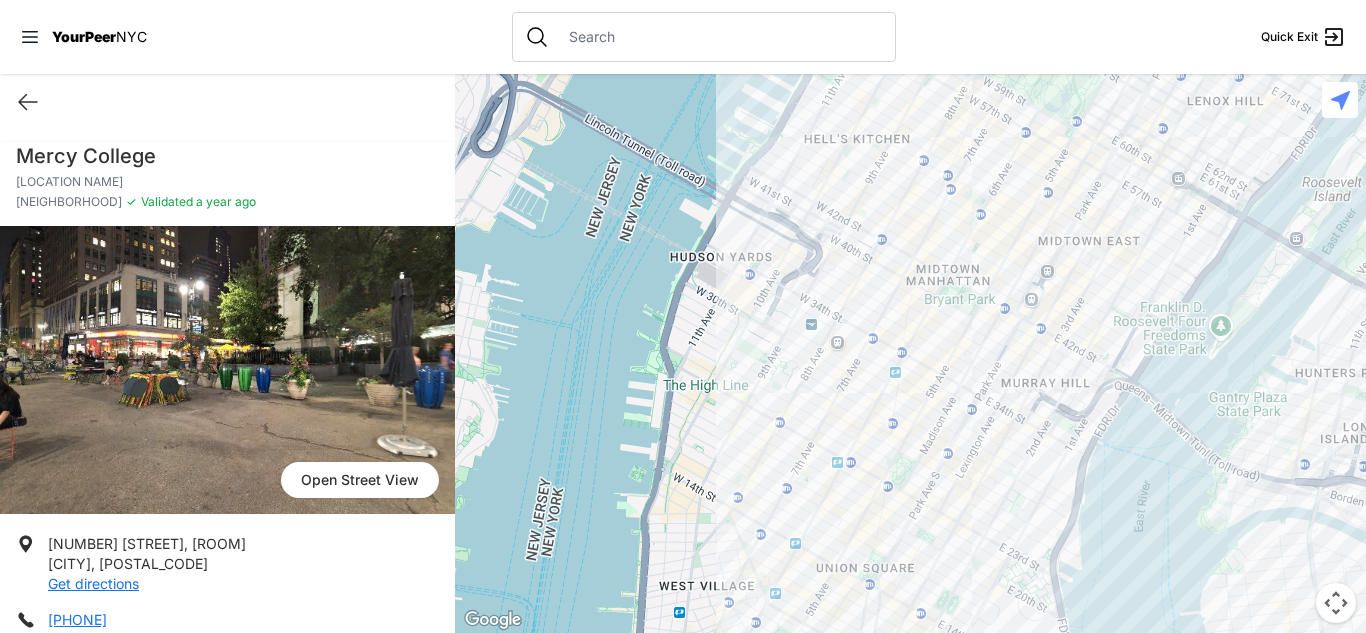 click at bounding box center (910, 353) 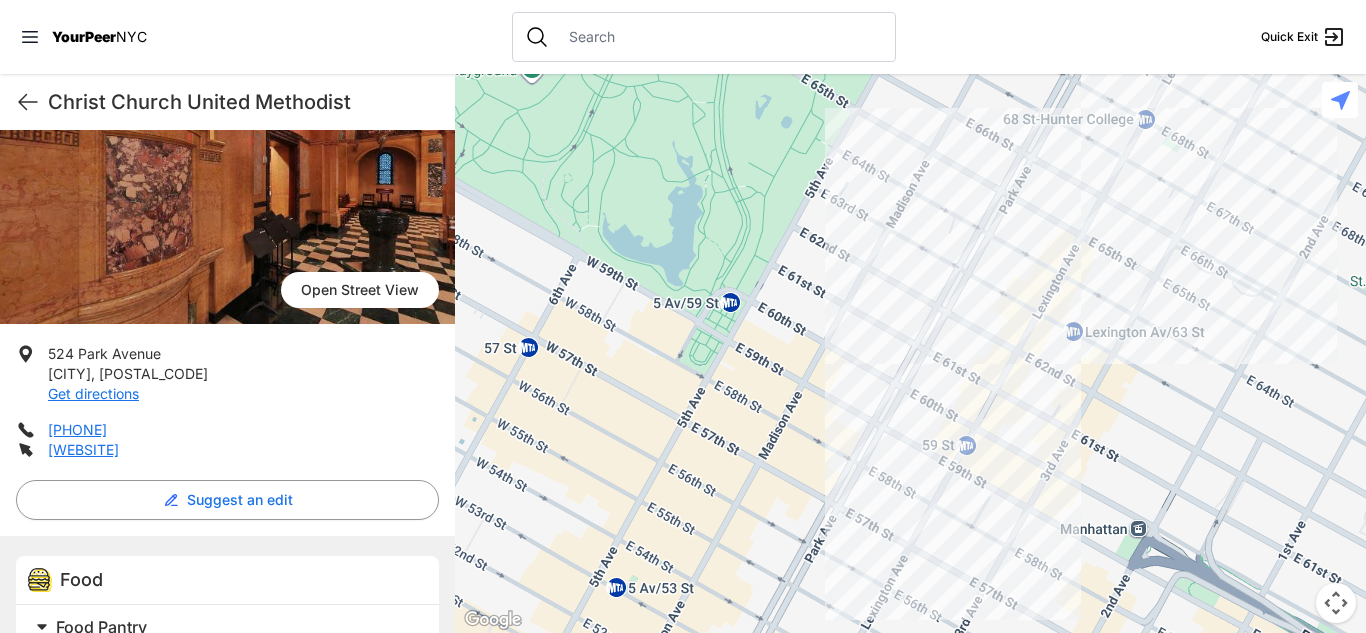 scroll, scrollTop: 0, scrollLeft: 0, axis: both 